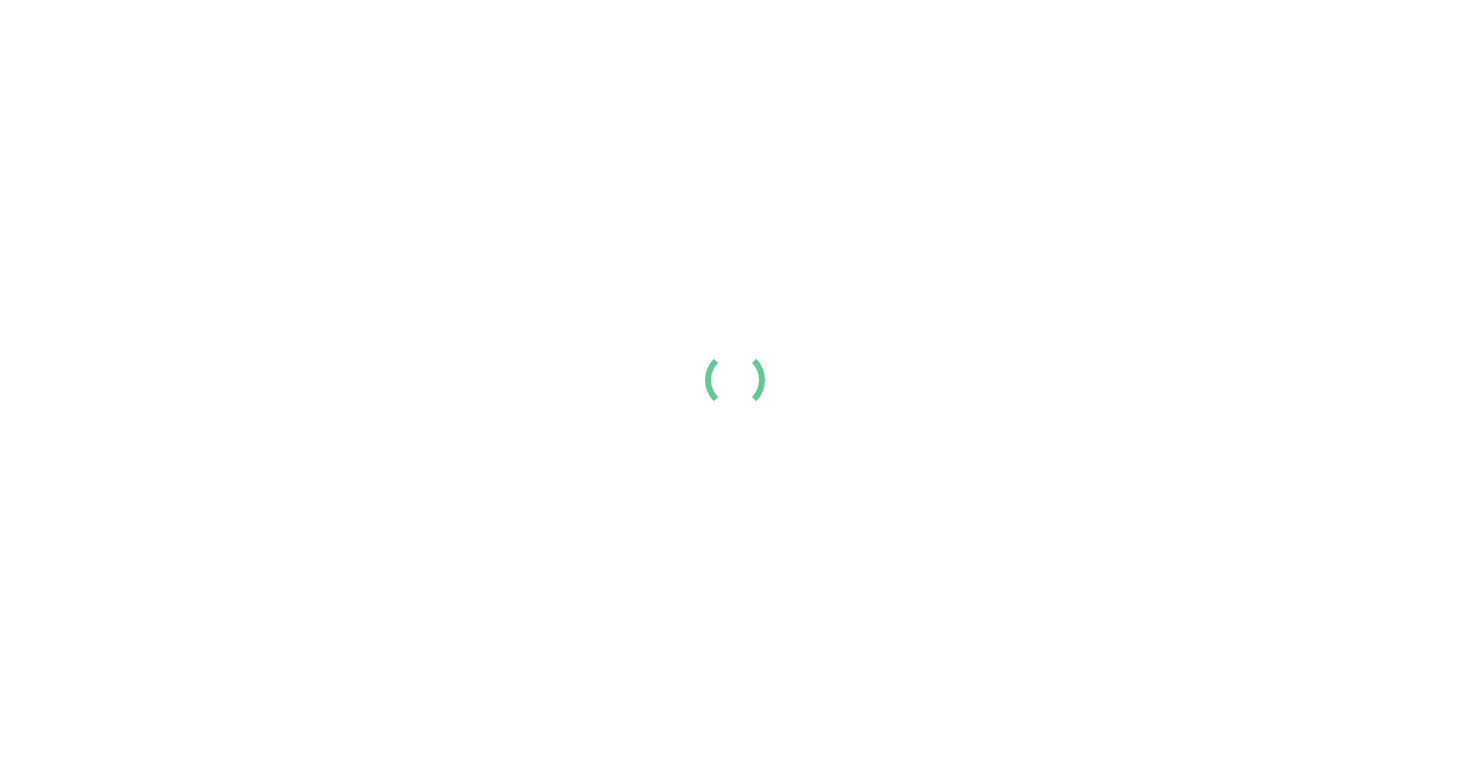 scroll, scrollTop: 0, scrollLeft: 0, axis: both 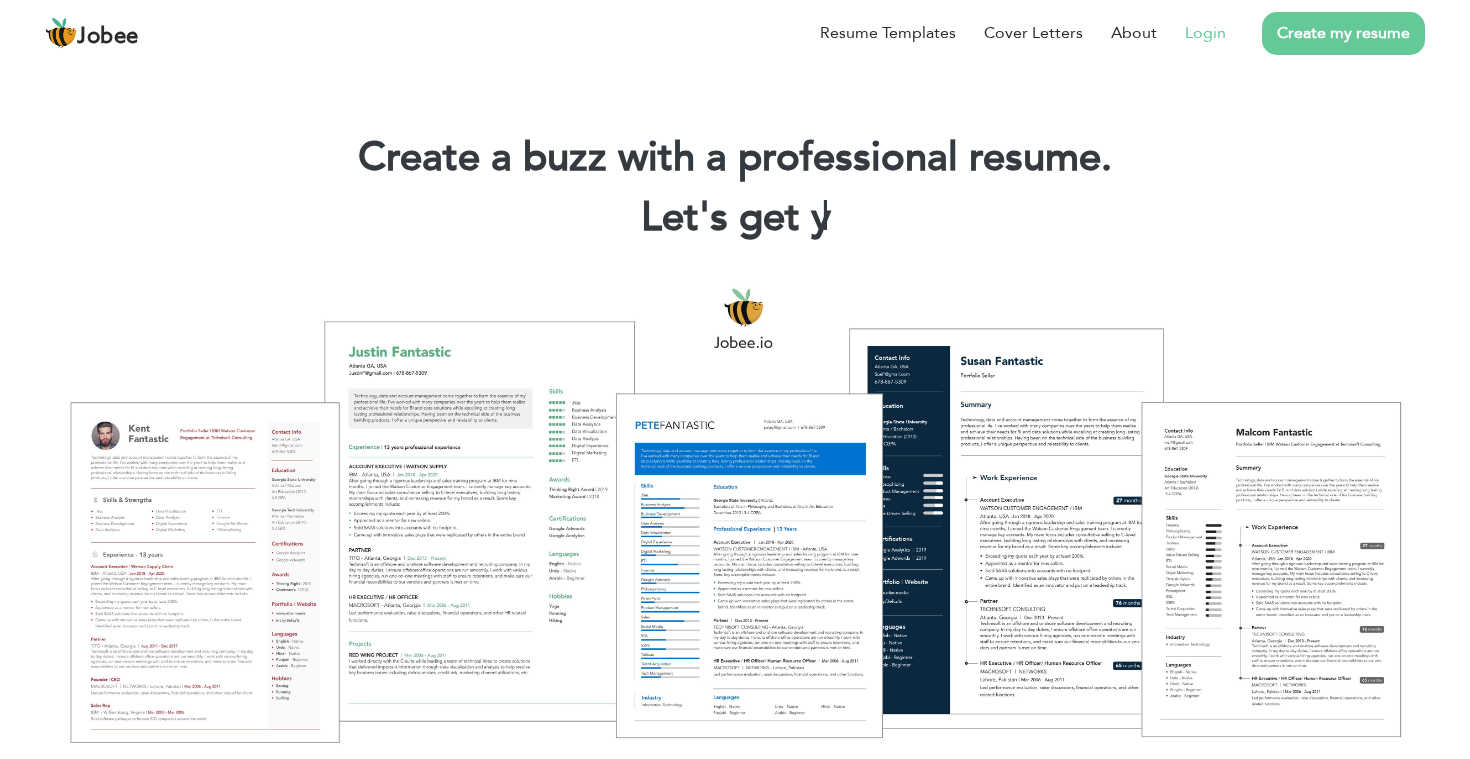 click on "Login" at bounding box center (1205, 33) 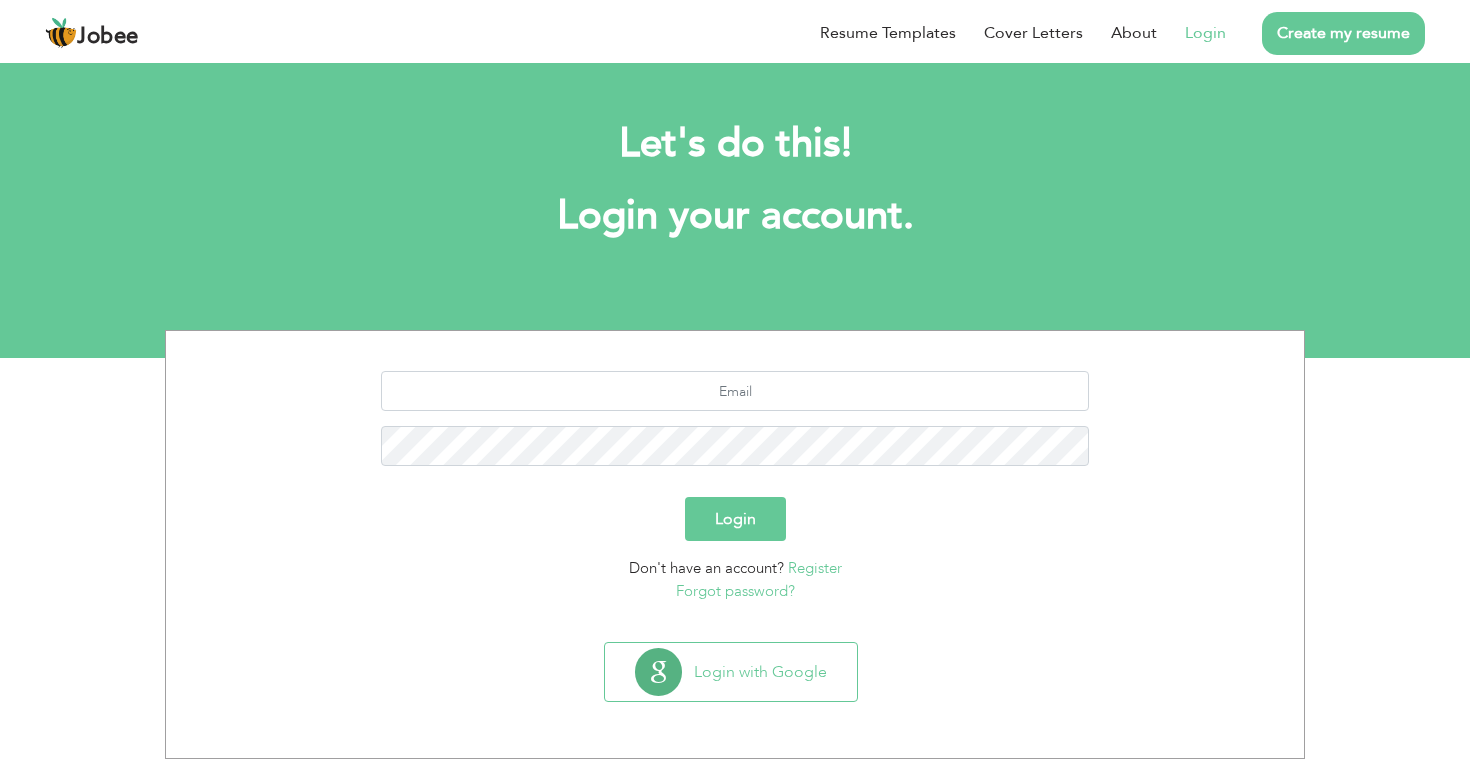 scroll, scrollTop: 0, scrollLeft: 0, axis: both 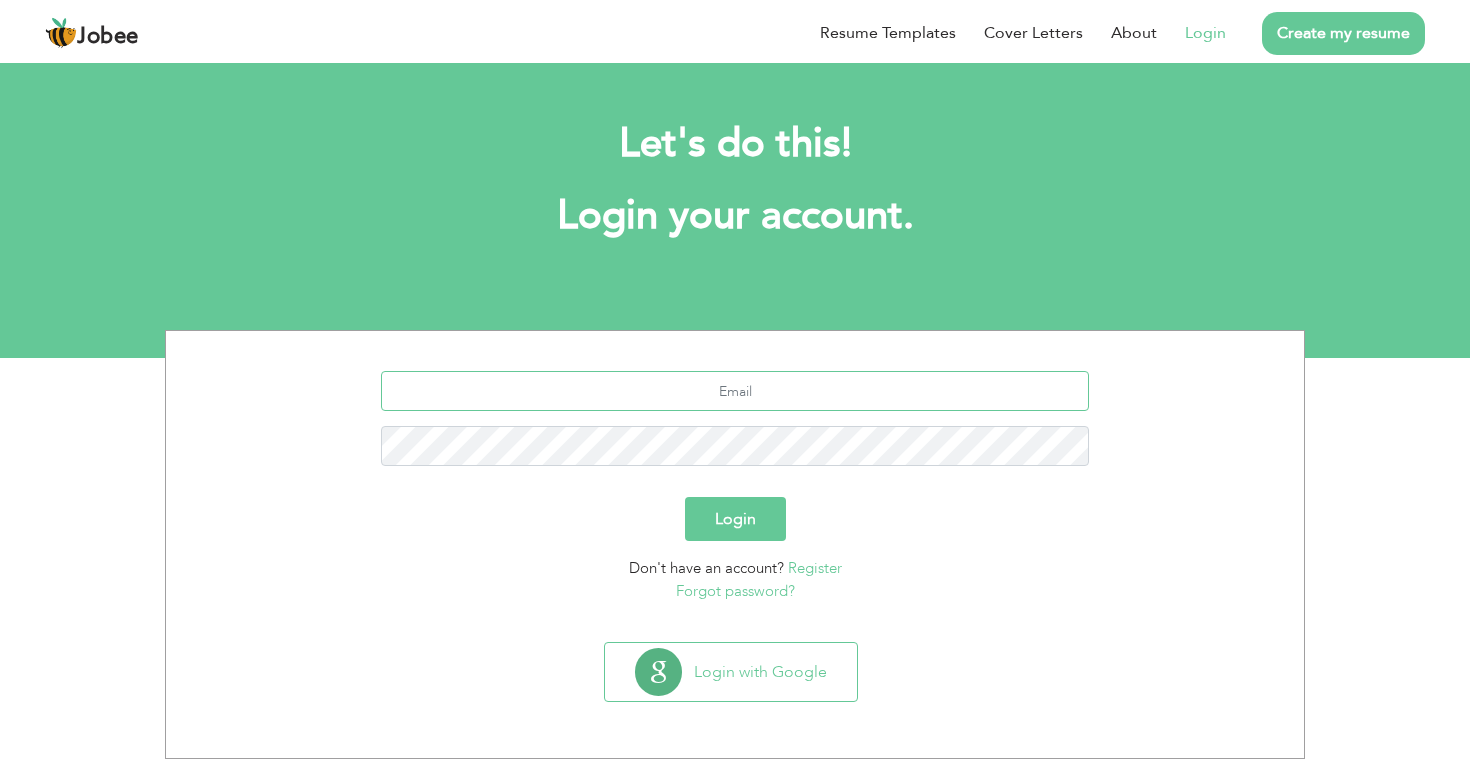 click at bounding box center (735, 391) 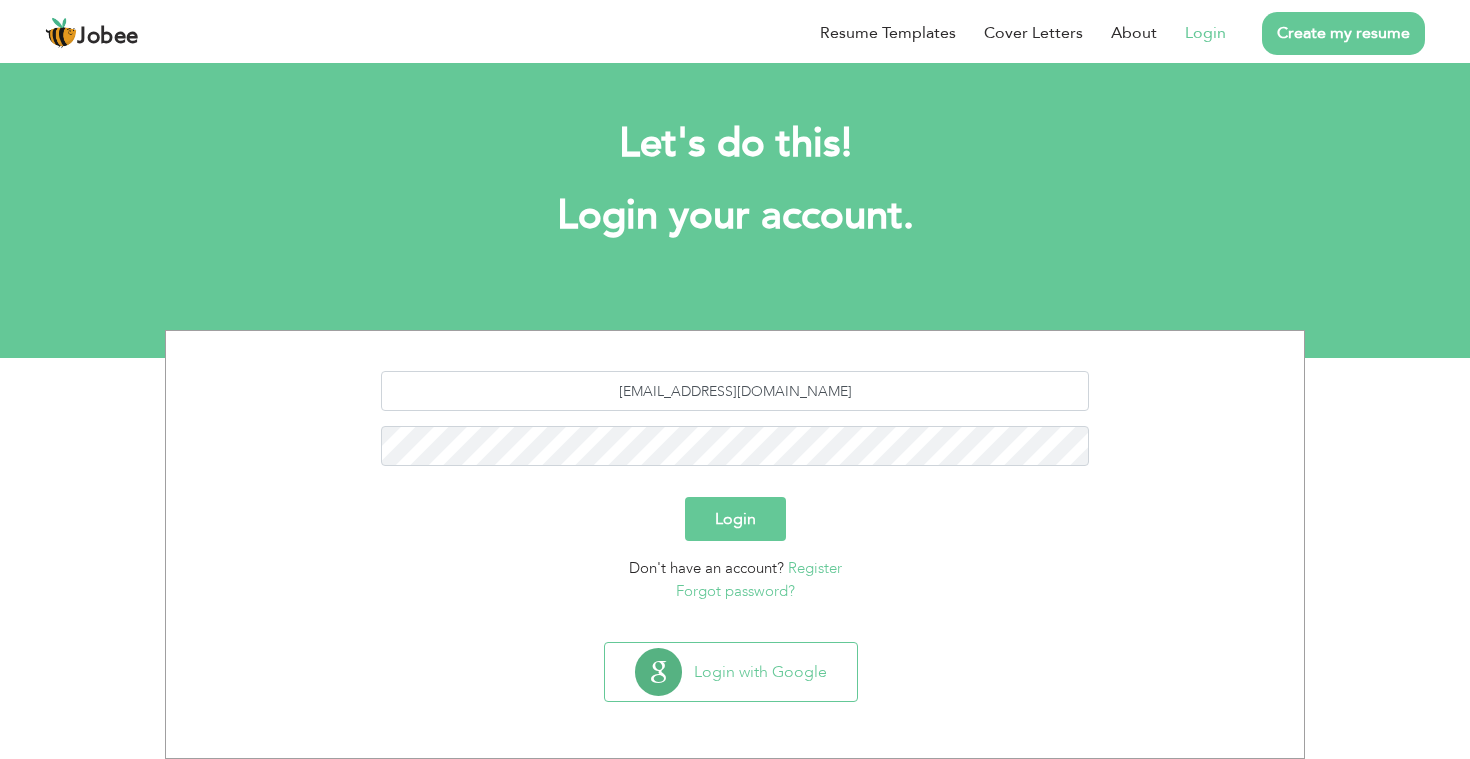 click on "Login" at bounding box center [735, 519] 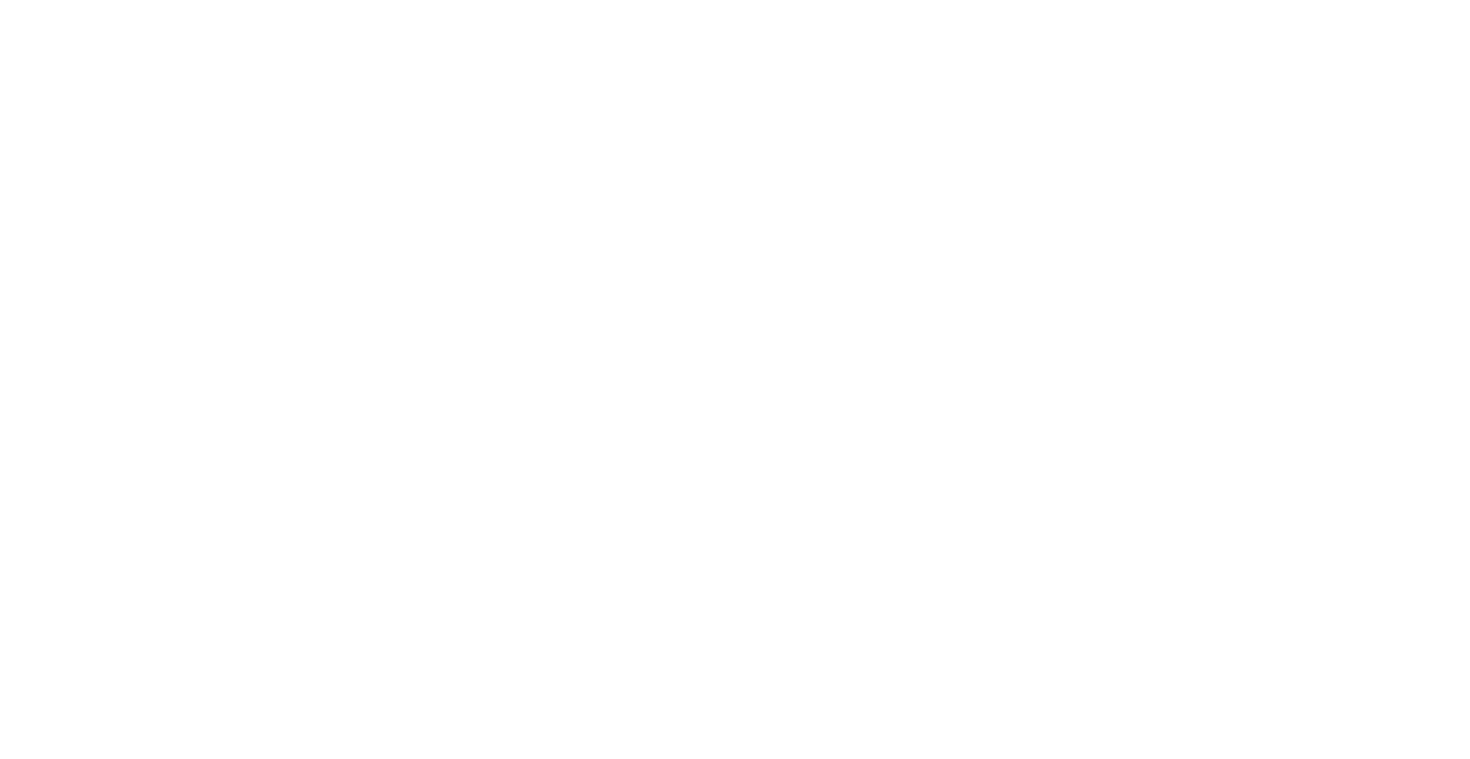 scroll, scrollTop: 0, scrollLeft: 0, axis: both 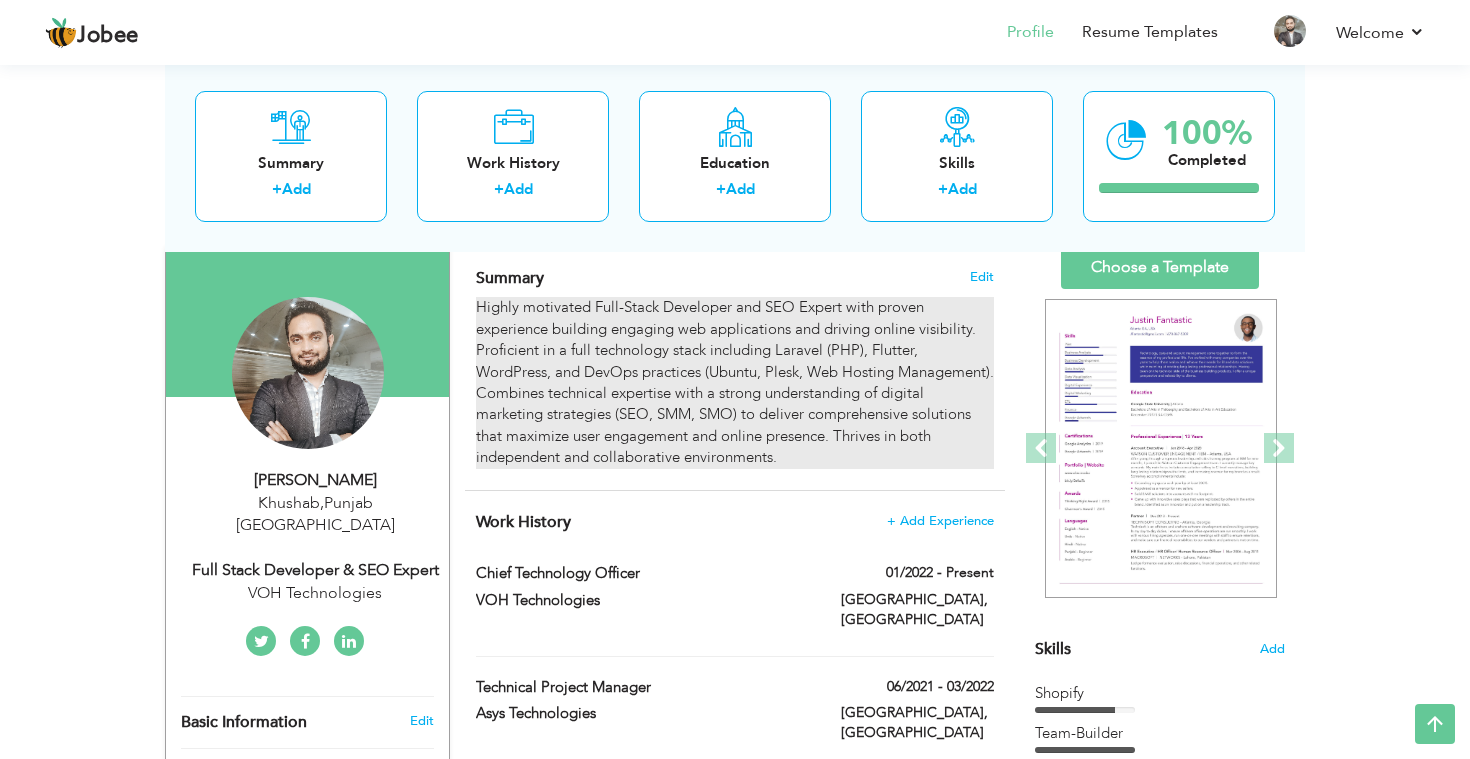 click on "Highly motivated Full-Stack Developer and SEO Expert with proven experience building engaging web applications and driving online visibility. Proficient in a full technology stack including Laravel (PHP), Flutter, WordPress, and DevOps practices (Ubuntu, Plesk, Web Hosting Management). Combines technical expertise with a strong understanding of digital marketing strategies (SEO, SMM, SMO) to deliver comprehensive solutions that maximize user engagement and online presence. Thrives in both independent and collaborative environments." at bounding box center (735, 382) 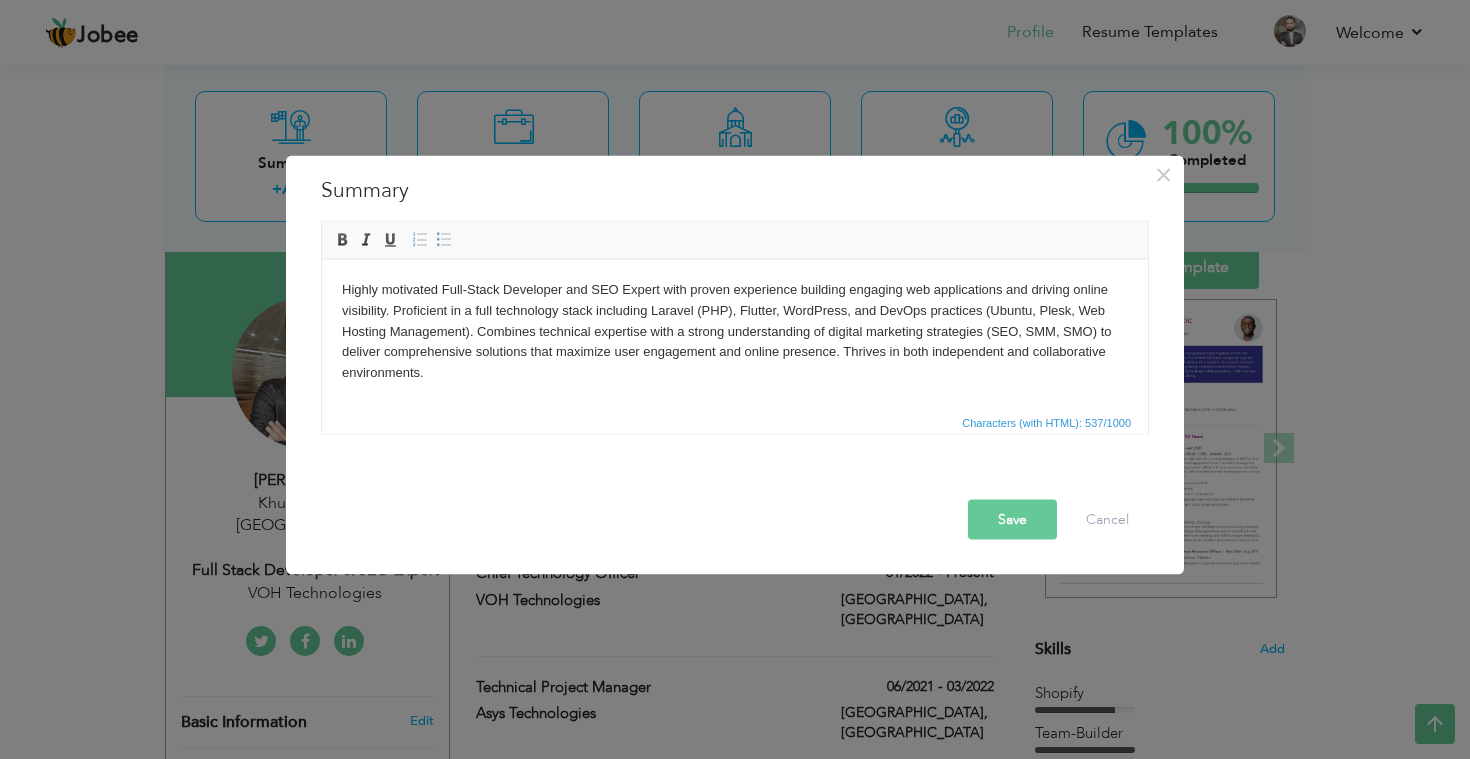 click on "Highly motivated Full-Stack Developer and SEO Expert with proven experience building engaging web applications and driving online visibility. Proficient in a full technology stack including Laravel (PHP), Flutter, WordPress, and DevOps practices (Ubuntu, Plesk, Web Hosting Management). Combines technical expertise with a strong understanding of digital marketing strategies (SEO, SMM, SMO) to deliver comprehensive solutions that maximize user engagement and online presence. Thrives in both independent and collaborative environments." at bounding box center [735, 331] 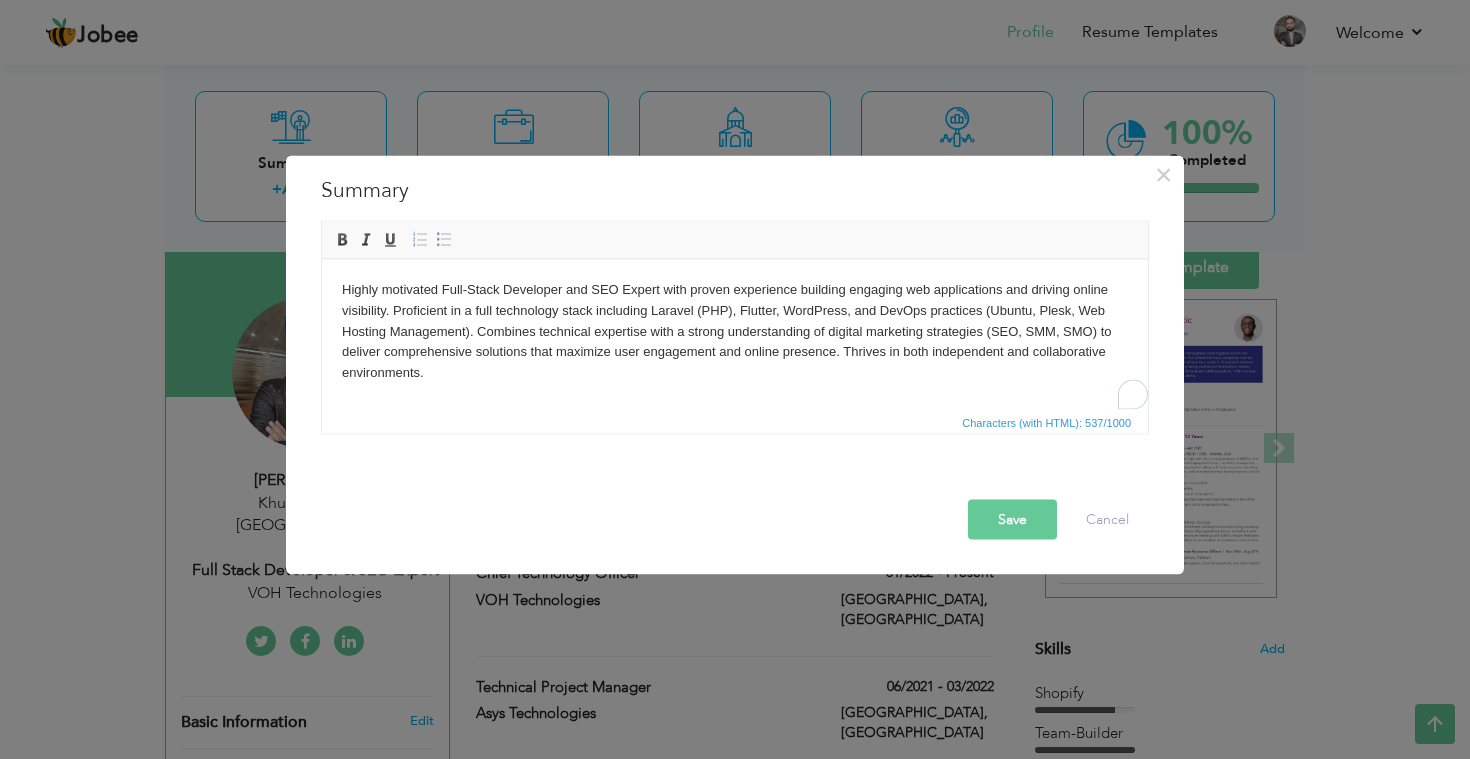 click on "Highly motivated Full-Stack Developer and SEO Expert with proven experience building engaging web applications and driving online visibility. Proficient in a full technology stack including Laravel (PHP), Flutter, WordPress, and DevOps practices (Ubuntu, Plesk, Web Hosting Management). Combines technical expertise with a strong understanding of digital marketing strategies (SEO, SMM, SMO) to deliver comprehensive solutions that maximize user engagement and online presence. Thrives in both independent and collaborative environments." at bounding box center [735, 331] 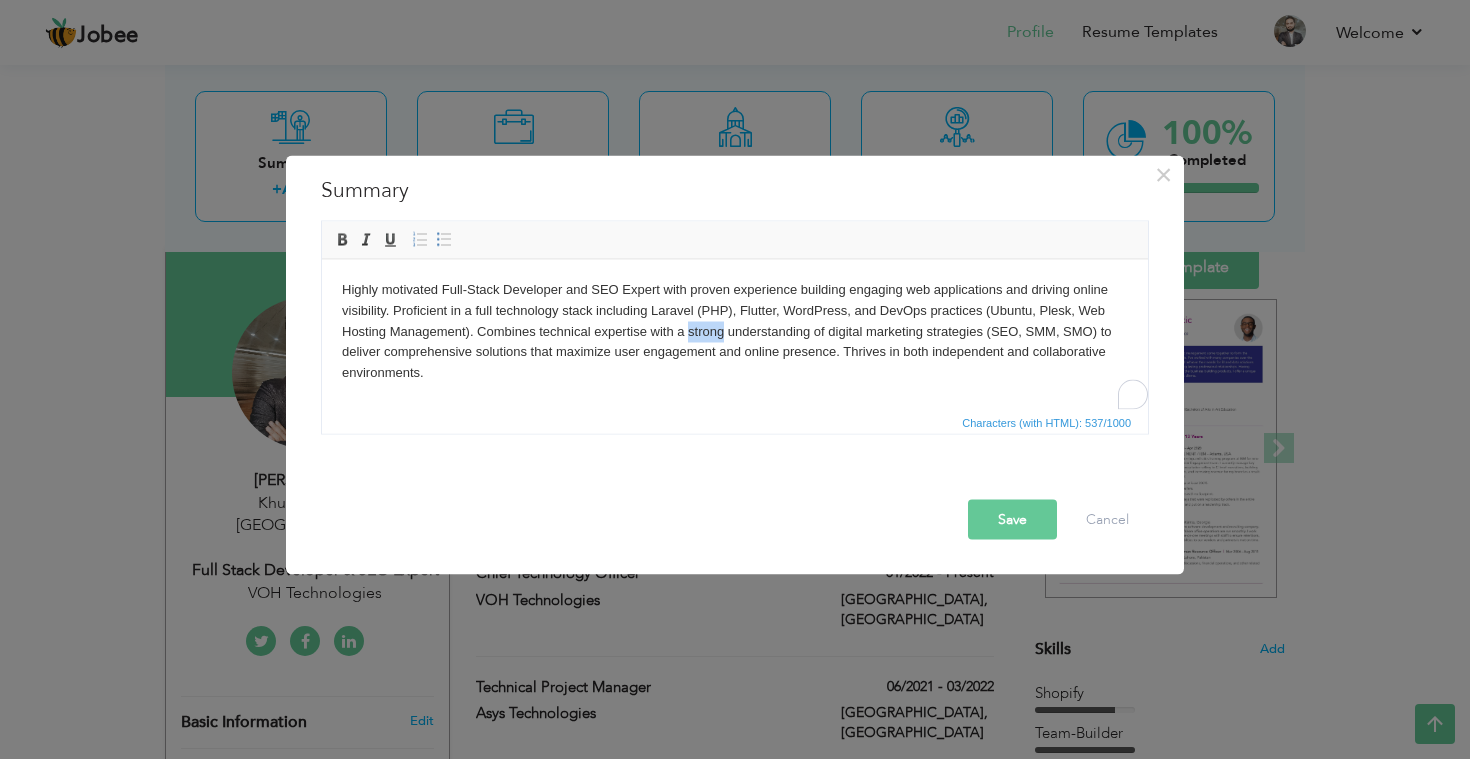 click on "Highly motivated Full-Stack Developer and SEO Expert with proven experience building engaging web applications and driving online visibility. Proficient in a full technology stack including Laravel (PHP), Flutter, WordPress, and DevOps practices (Ubuntu, Plesk, Web Hosting Management). Combines technical expertise with a strong understanding of digital marketing strategies (SEO, SMM, SMO) to deliver comprehensive solutions that maximize user engagement and online presence. Thrives in both independent and collaborative environments." at bounding box center (735, 331) 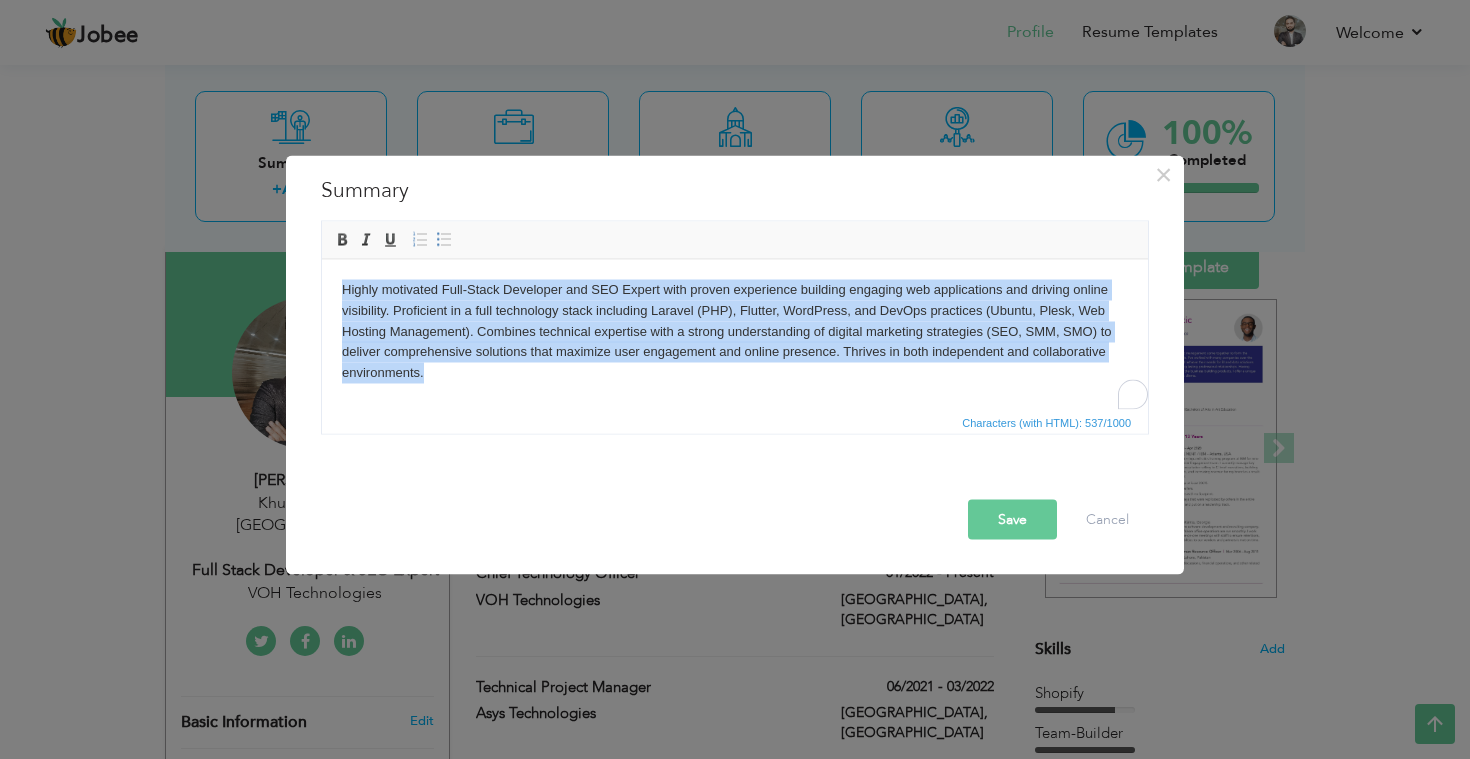 click on "Highly motivated Full-Stack Developer and SEO Expert with proven experience building engaging web applications and driving online visibility. Proficient in a full technology stack including Laravel (PHP), Flutter, WordPress, and DevOps practices (Ubuntu, Plesk, Web Hosting Management). Combines technical expertise with a strong understanding of digital marketing strategies (SEO, SMM, SMO) to deliver comprehensive solutions that maximize user engagement and online presence. Thrives in both independent and collaborative environments." at bounding box center (735, 331) 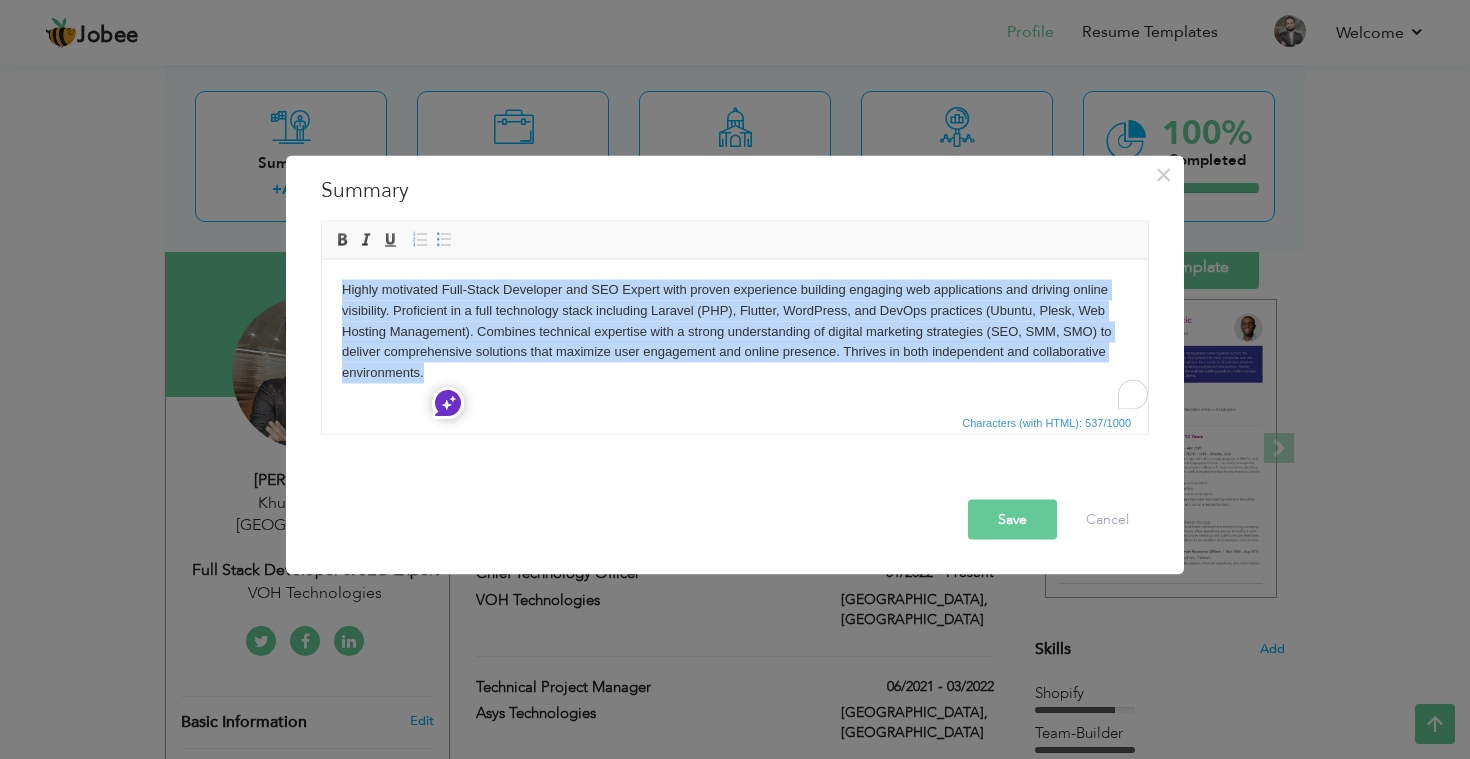 copy on "Highly motivated Full-Stack Developer and SEO Expert with proven experience building engaging web applications and driving online visibility. Proficient in a full technology stack including Laravel (PHP), Flutter, WordPress, and DevOps practices (Ubuntu, Plesk, Web Hosting Management). Combines technical expertise with a strong understanding of digital marketing strategies (SEO, SMM, SMO) to deliver comprehensive solutions that maximize user engagement and online presence. Thrives in both independent and collaborative environments." 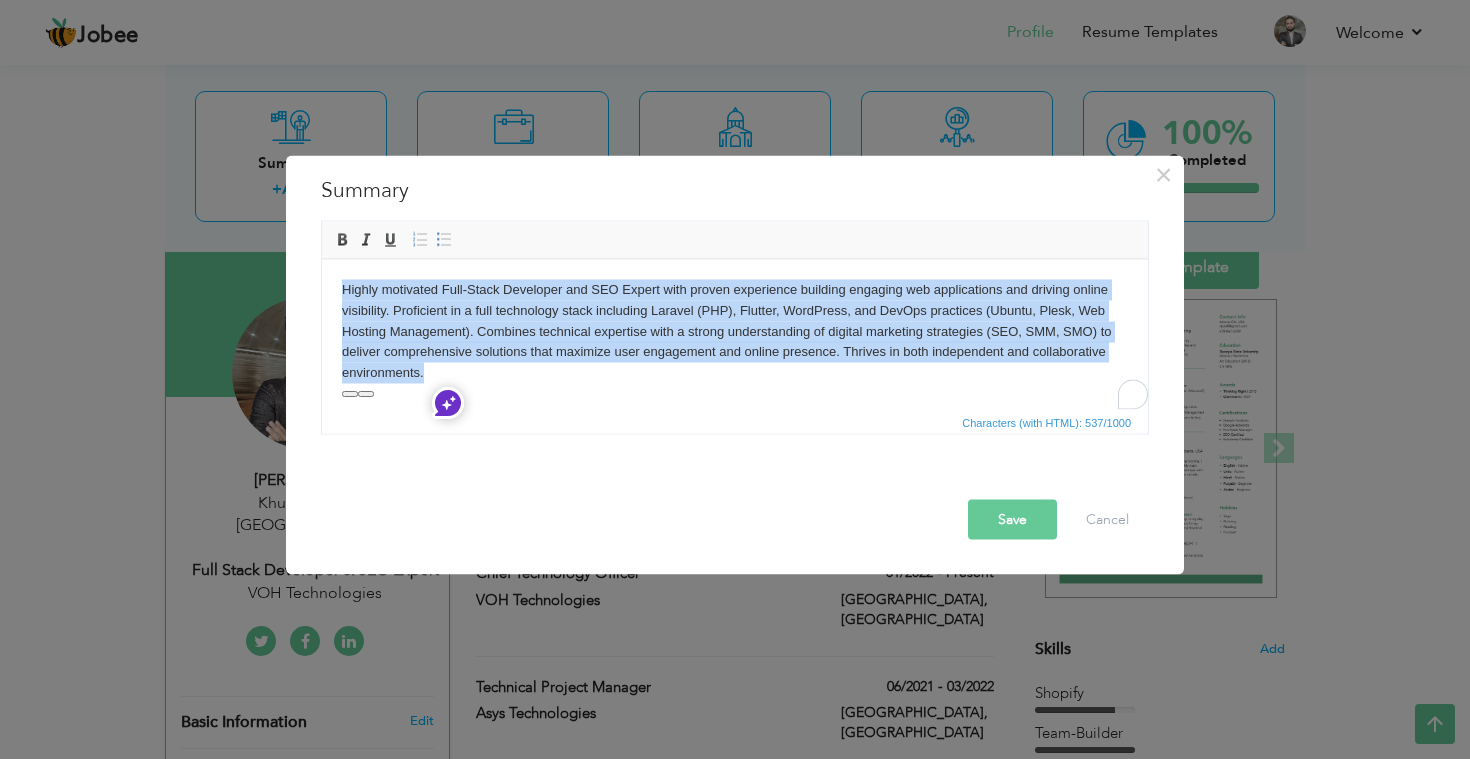 click on "Highly motivated Full-Stack Developer and SEO Expert with proven experience building engaging web applications and driving online visibility. Proficient in a full technology stack including Laravel (PHP), Flutter, WordPress, and DevOps practices (Ubuntu, Plesk, Web Hosting Management). Combines technical expertise with a strong understanding of digital marketing strategies (SEO, SMM, SMO) to deliver comprehensive solutions that maximize user engagement and online presence. Thrives in both independent and collaborative environments." at bounding box center [735, 331] 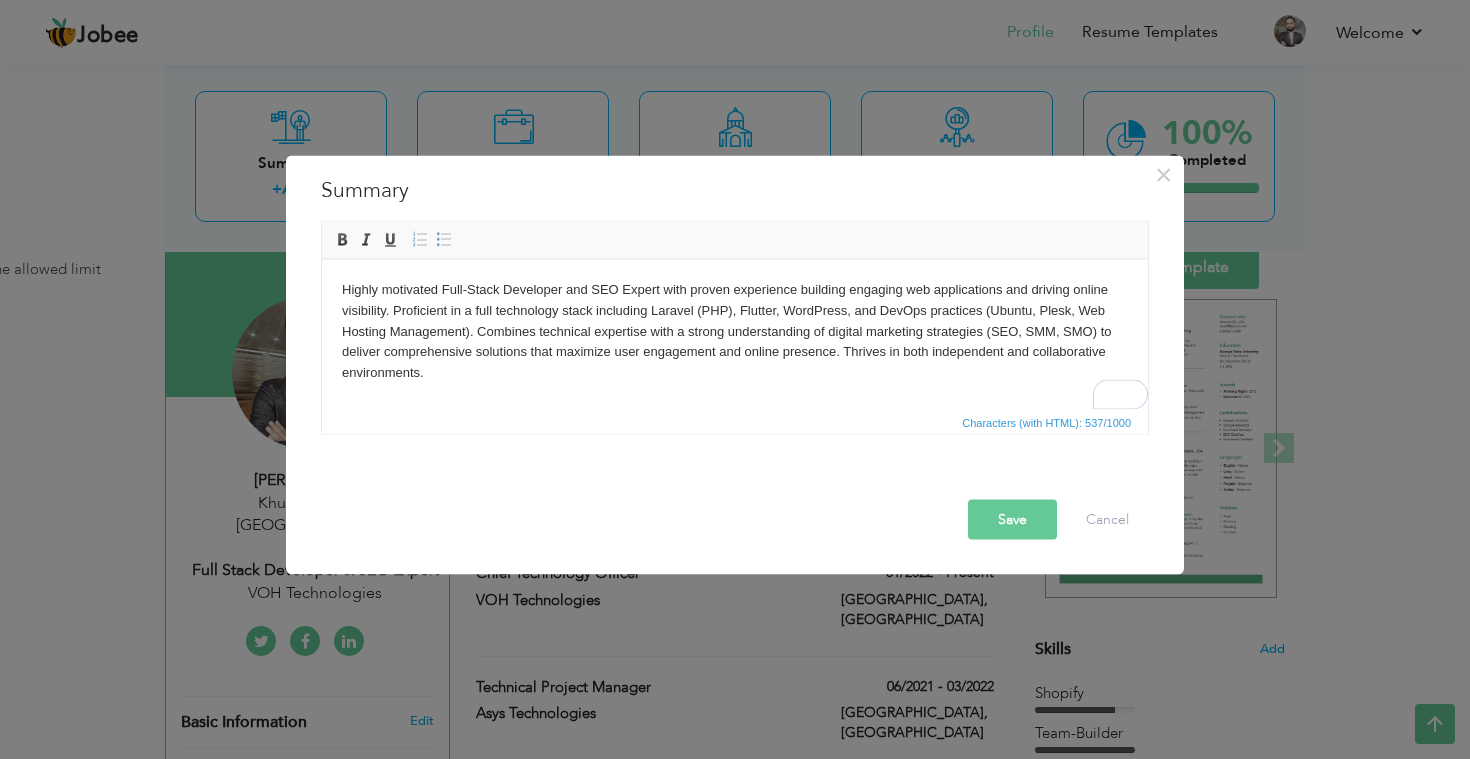 click on "Highly motivated Full-Stack Developer and SEO Expert with proven experience building engaging web applications and driving online visibility. Proficient in a full technology stack including Laravel (PHP), Flutter, WordPress, and DevOps practices (Ubuntu, Plesk, Web Hosting Management). Combines technical expertise with a strong understanding of digital marketing strategies (SEO, SMM, SMO) to deliver comprehensive solutions that maximize user engagement and online presence. Thrives in both independent and collaborative environments." at bounding box center [735, 331] 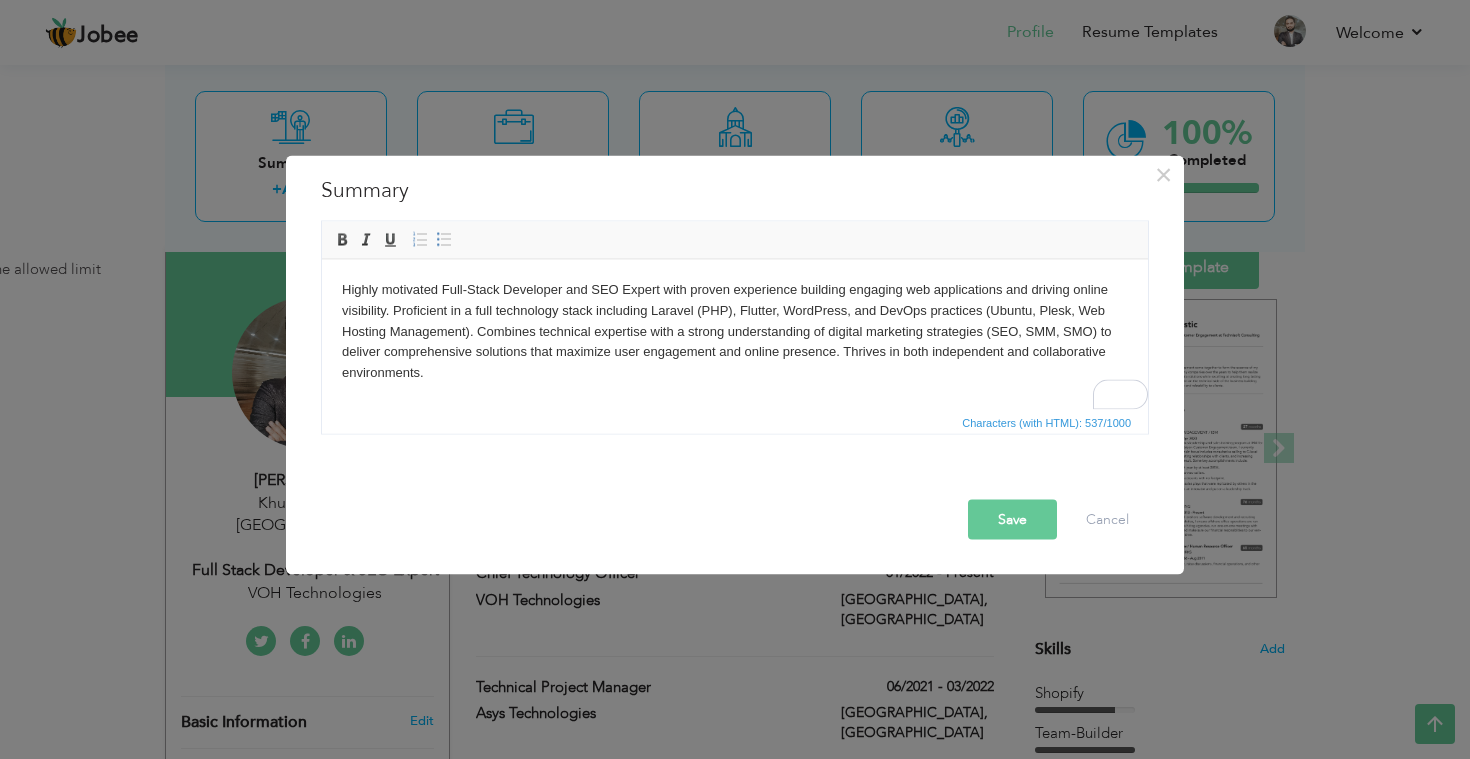 click on "Highly motivated Full-Stack Developer and SEO Expert with proven experience building engaging web applications and driving online visibility. Proficient in a full technology stack including Laravel (PHP), Flutter, WordPress, and DevOps practices (Ubuntu, Plesk, Web Hosting Management). Combines technical expertise with a strong understanding of digital marketing strategies (SEO, SMM, SMO) to deliver comprehensive solutions that maximize user engagement and online presence. Thrives in both independent and collaborative environments." at bounding box center [735, 331] 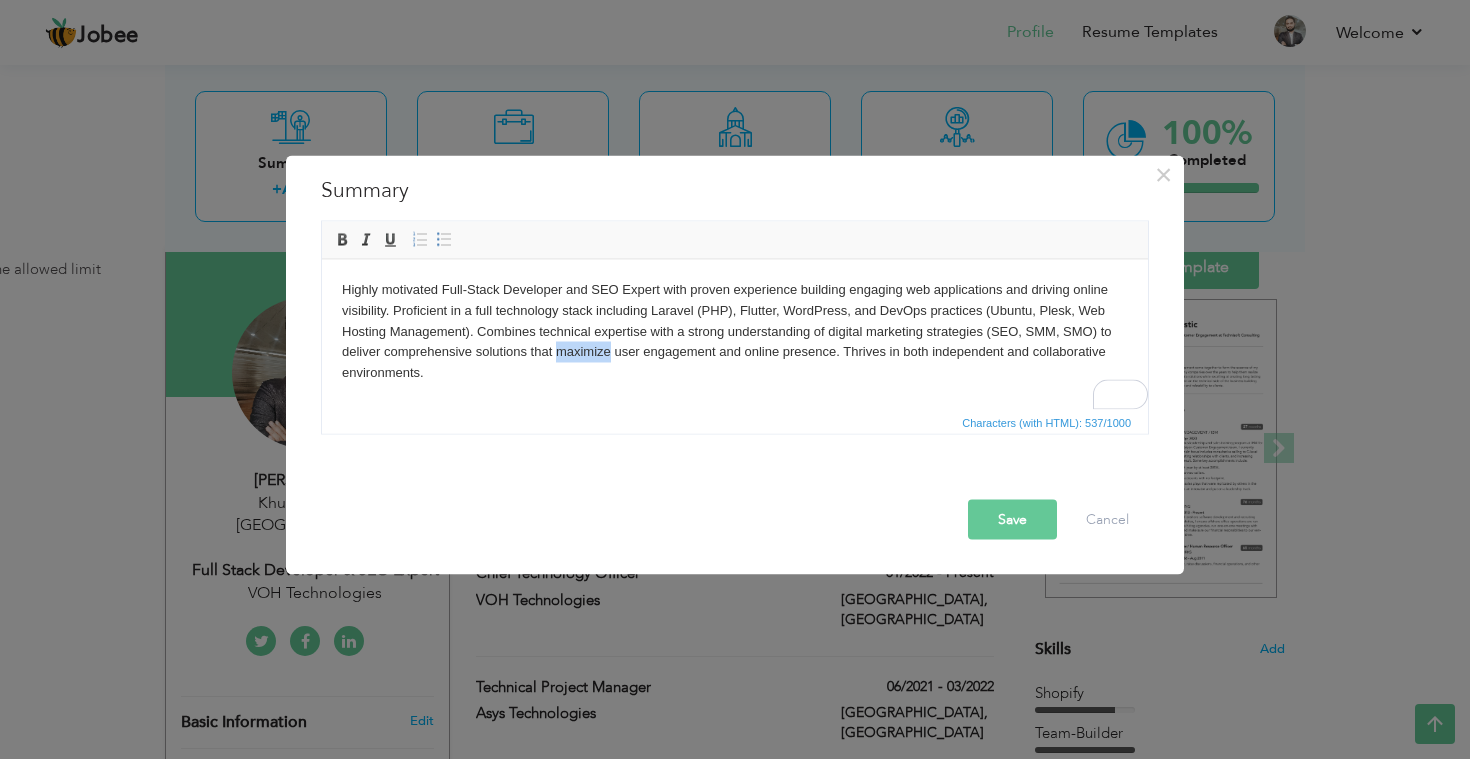 click on "Highly motivated Full-Stack Developer and SEO Expert with proven experience building engaging web applications and driving online visibility. Proficient in a full technology stack including Laravel (PHP), Flutter, WordPress, and DevOps practices (Ubuntu, Plesk, Web Hosting Management). Combines technical expertise with a strong understanding of digital marketing strategies (SEO, SMM, SMO) to deliver comprehensive solutions that maximize user engagement and online presence. Thrives in both independent and collaborative environments." at bounding box center [735, 331] 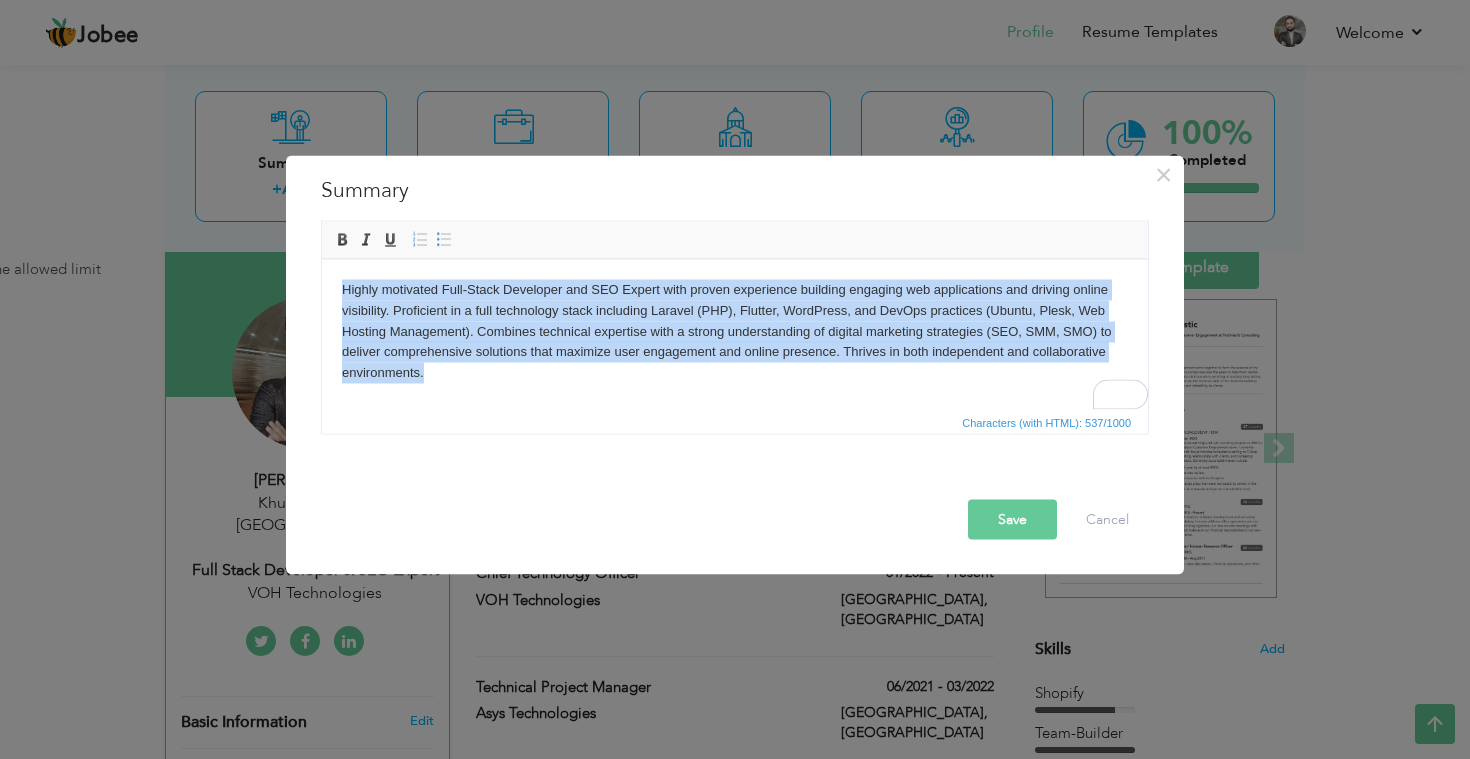 click on "Highly motivated Full-Stack Developer and SEO Expert with proven experience building engaging web applications and driving online visibility. Proficient in a full technology stack including Laravel (PHP), Flutter, WordPress, and DevOps practices (Ubuntu, Plesk, Web Hosting Management). Combines technical expertise with a strong understanding of digital marketing strategies (SEO, SMM, SMO) to deliver comprehensive solutions that maximize user engagement and online presence. Thrives in both independent and collaborative environments." at bounding box center (735, 331) 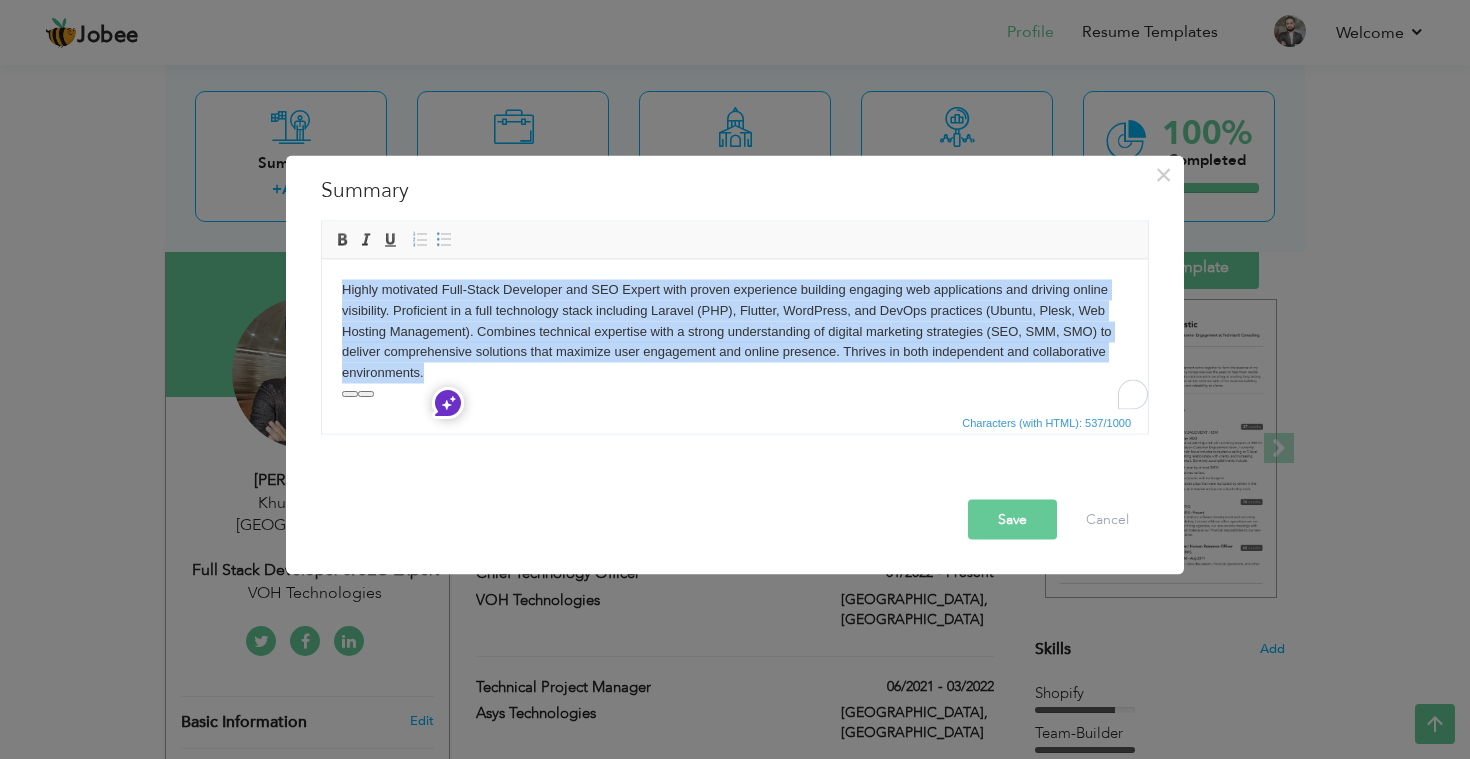 click on "Highly motivated Full-Stack Developer and SEO Expert with proven experience building engaging web applications and driving online visibility. Proficient in a full technology stack including Laravel (PHP), Flutter, WordPress, and DevOps practices (Ubuntu, Plesk, Web Hosting Management). Combines technical expertise with a strong understanding of digital marketing strategies (SEO, SMM, SMO) to deliver comprehensive solutions that maximize user engagement and online presence. Thrives in both independent and collaborative environments." at bounding box center [735, 331] 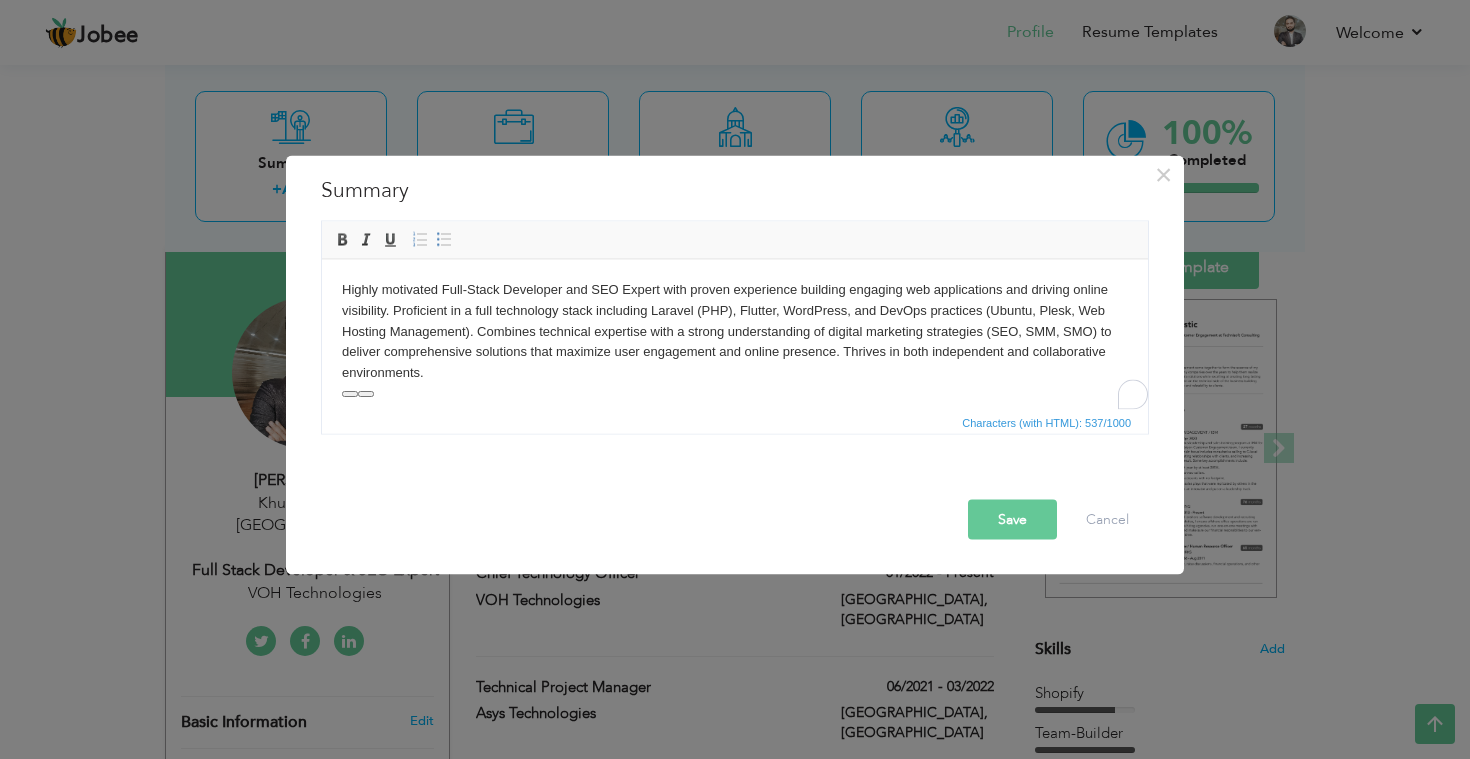 click on "Highly motivated Full-Stack Developer and SEO Expert with proven experience building engaging web applications and driving online visibility. Proficient in a full technology stack including Laravel (PHP), Flutter, WordPress, and DevOps practices (Ubuntu, Plesk, Web Hosting Management). Combines technical expertise with a strong understanding of digital marketing strategies (SEO, SMM, SMO) to deliver comprehensive solutions that maximize user engagement and online presence. Thrives in both independent and collaborative environments." at bounding box center (735, 331) 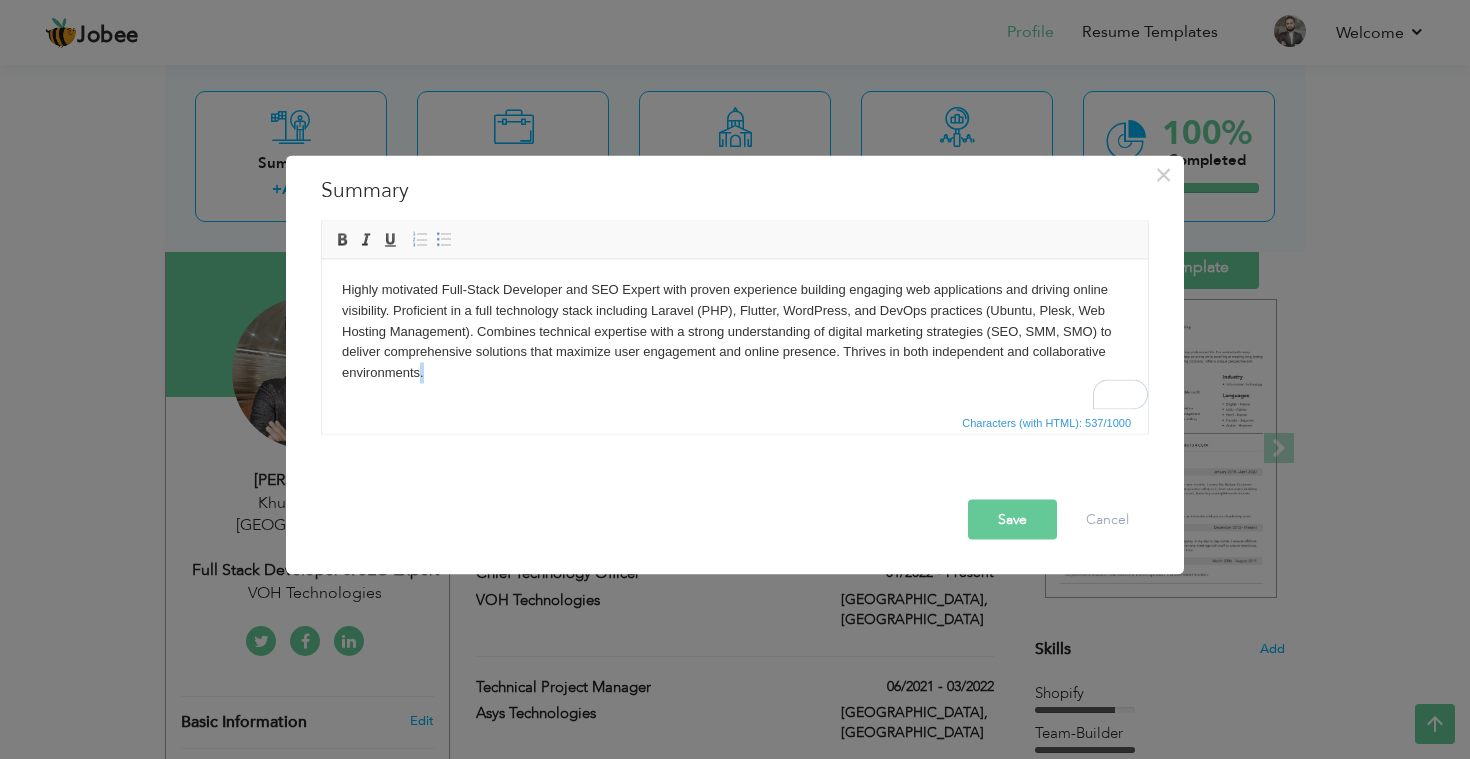 click on "Highly motivated Full-Stack Developer and SEO Expert with proven experience building engaging web applications and driving online visibility. Proficient in a full technology stack including Laravel (PHP), Flutter, WordPress, and DevOps practices (Ubuntu, Plesk, Web Hosting Management). Combines technical expertise with a strong understanding of digital marketing strategies (SEO, SMM, SMO) to deliver comprehensive solutions that maximize user engagement and online presence. Thrives in both independent and collaborative environments." at bounding box center [735, 331] 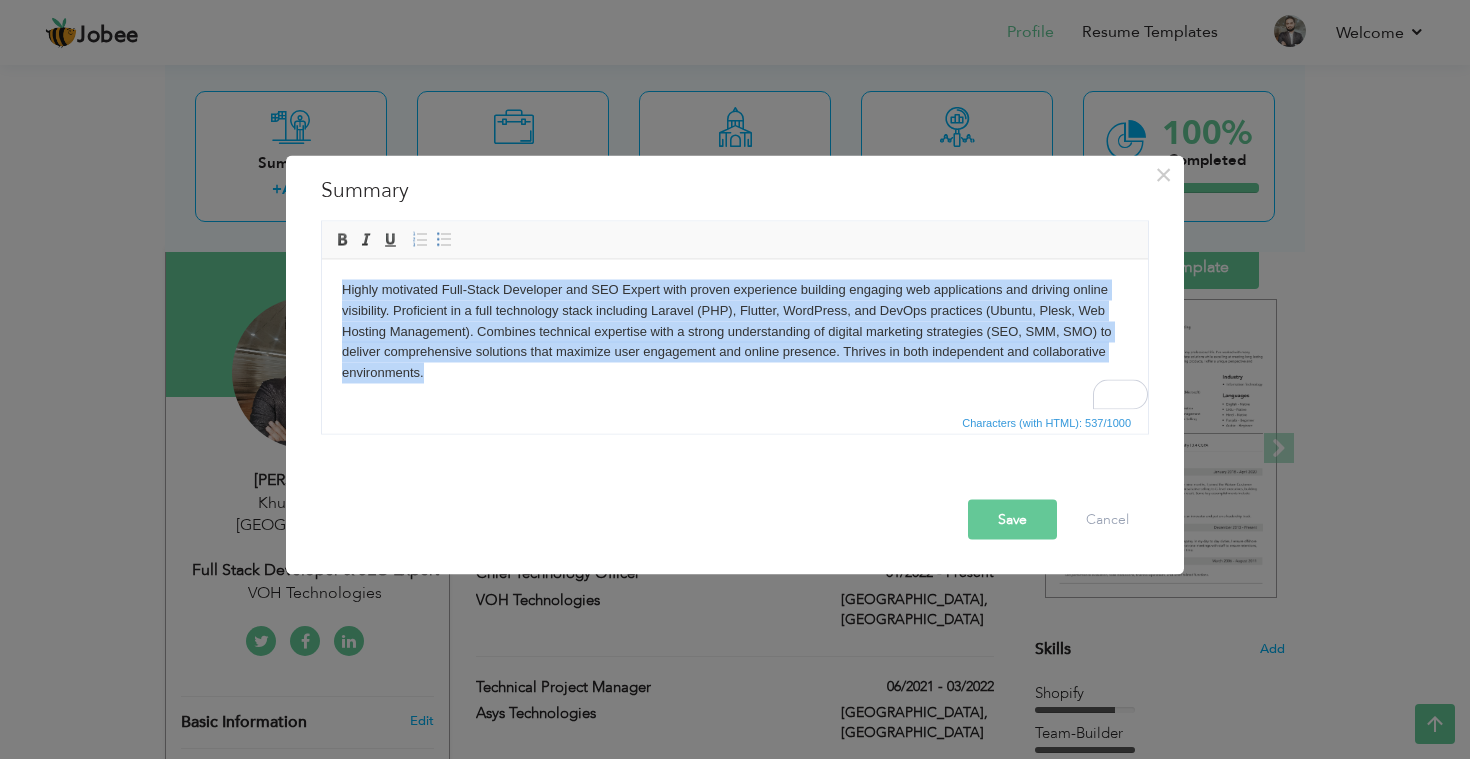 click on "Highly motivated Full-Stack Developer and SEO Expert with proven experience building engaging web applications and driving online visibility. Proficient in a full technology stack including Laravel (PHP), Flutter, WordPress, and DevOps practices (Ubuntu, Plesk, Web Hosting Management). Combines technical expertise with a strong understanding of digital marketing strategies (SEO, SMM, SMO) to deliver comprehensive solutions that maximize user engagement and online presence. Thrives in both independent and collaborative environments." at bounding box center (735, 331) 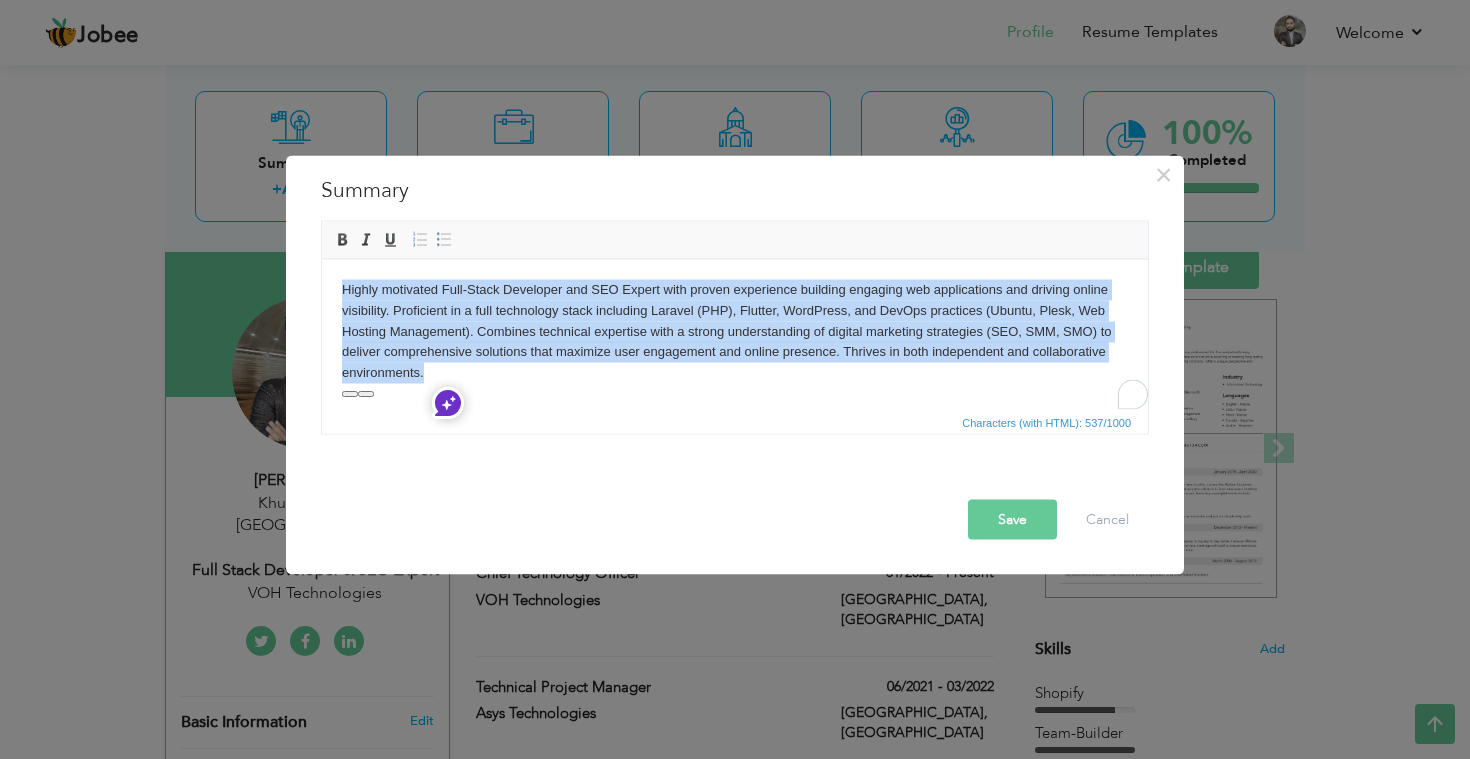 click on "Highly motivated Full-Stack Developer and SEO Expert with proven experience building engaging web applications and driving online visibility. Proficient in a full technology stack including Laravel (PHP), Flutter, WordPress, and DevOps practices (Ubuntu, Plesk, Web Hosting Management). Combines technical expertise with a strong understanding of digital marketing strategies (SEO, SMM, SMO) to deliver comprehensive solutions that maximize user engagement and online presence. Thrives in both independent and collaborative environments." at bounding box center [735, 331] 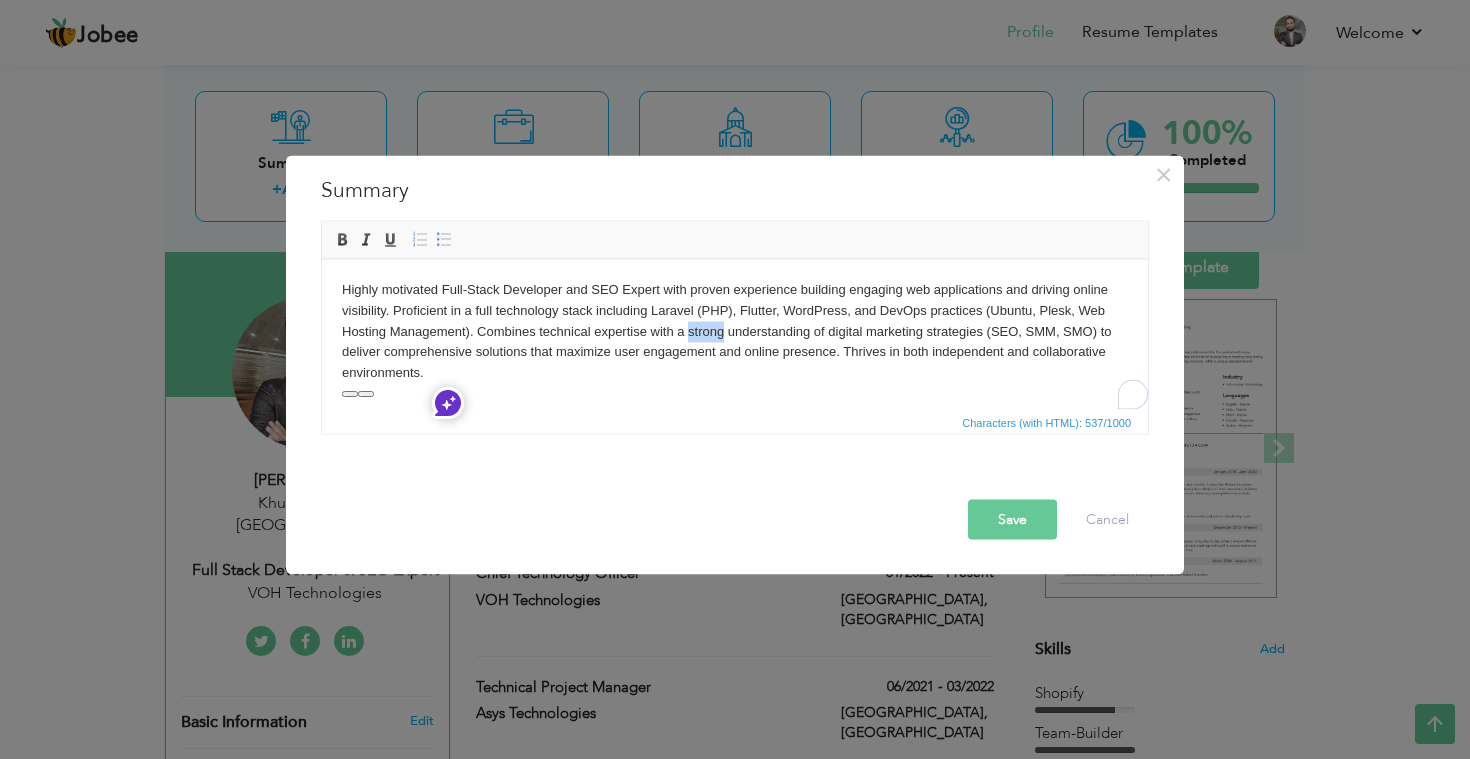 click on "Highly motivated Full-Stack Developer and SEO Expert with proven experience building engaging web applications and driving online visibility. Proficient in a full technology stack including Laravel (PHP), Flutter, WordPress, and DevOps practices (Ubuntu, Plesk, Web Hosting Management). Combines technical expertise with a strong understanding of digital marketing strategies (SEO, SMM, SMO) to deliver comprehensive solutions that maximize user engagement and online presence. Thrives in both independent and collaborative environments." at bounding box center [735, 331] 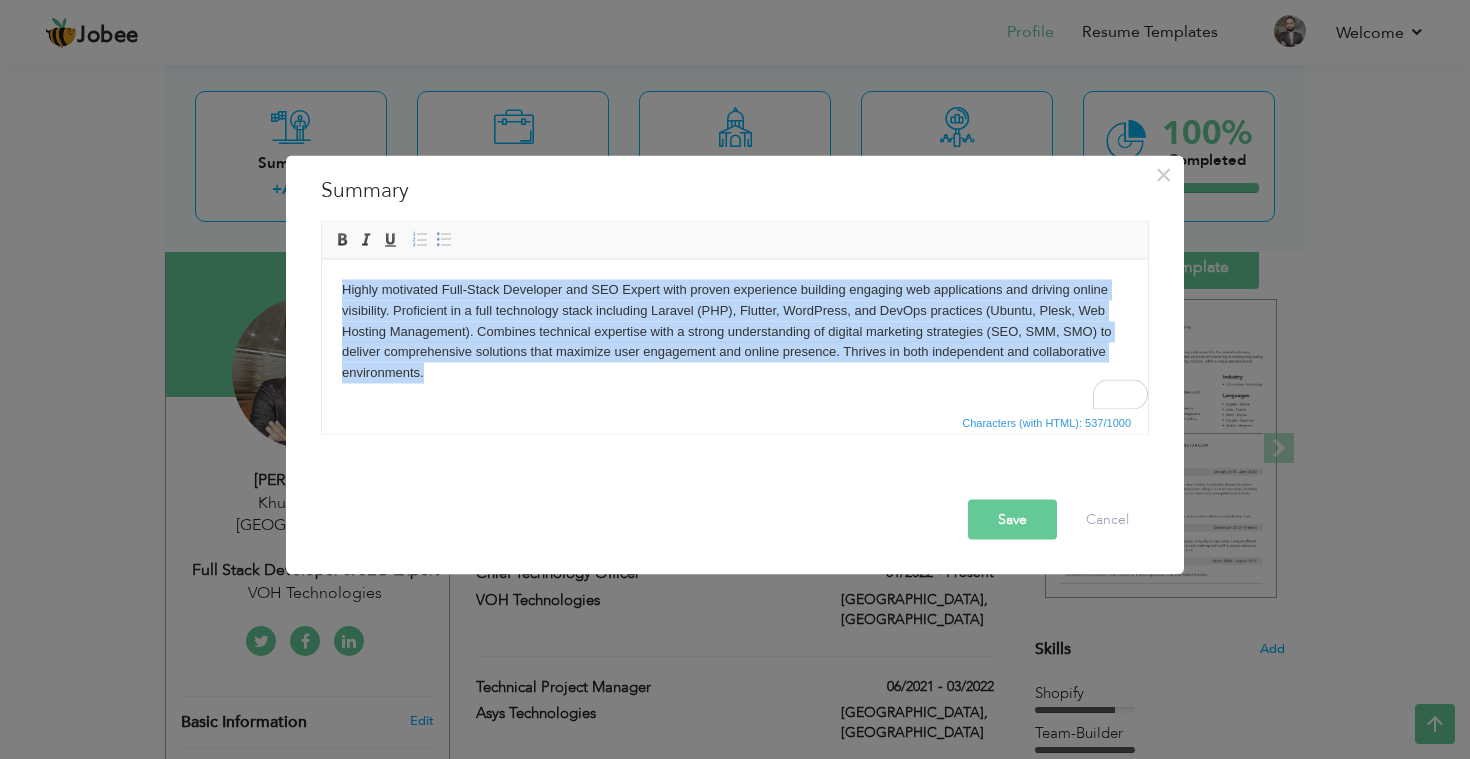 click on "Highly motivated Full-Stack Developer and SEO Expert with proven experience building engaging web applications and driving online visibility. Proficient in a full technology stack including Laravel (PHP), Flutter, WordPress, and DevOps practices (Ubuntu, Plesk, Web Hosting Management). Combines technical expertise with a strong understanding of digital marketing strategies (SEO, SMM, SMO) to deliver comprehensive solutions that maximize user engagement and online presence. Thrives in both independent and collaborative environments." at bounding box center [735, 331] 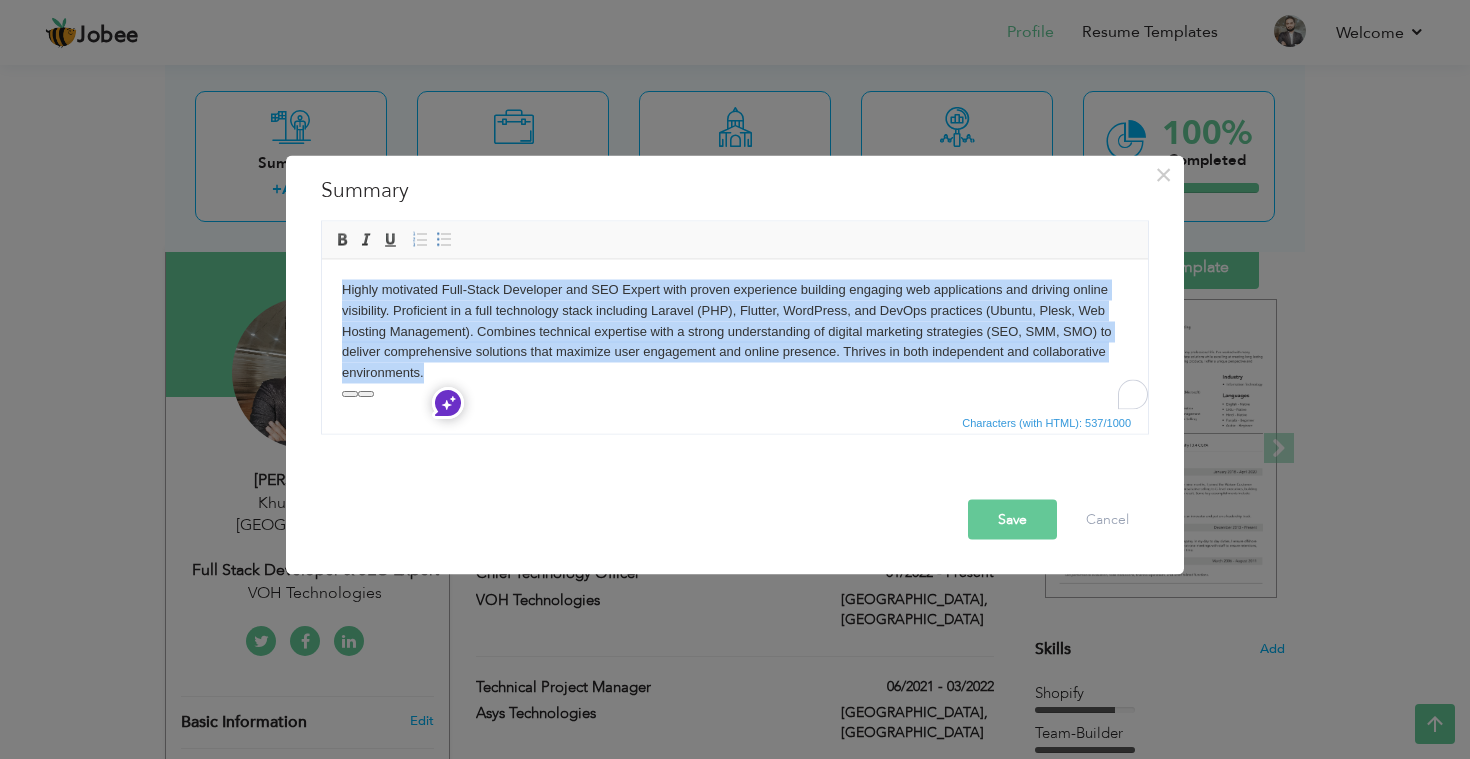paste 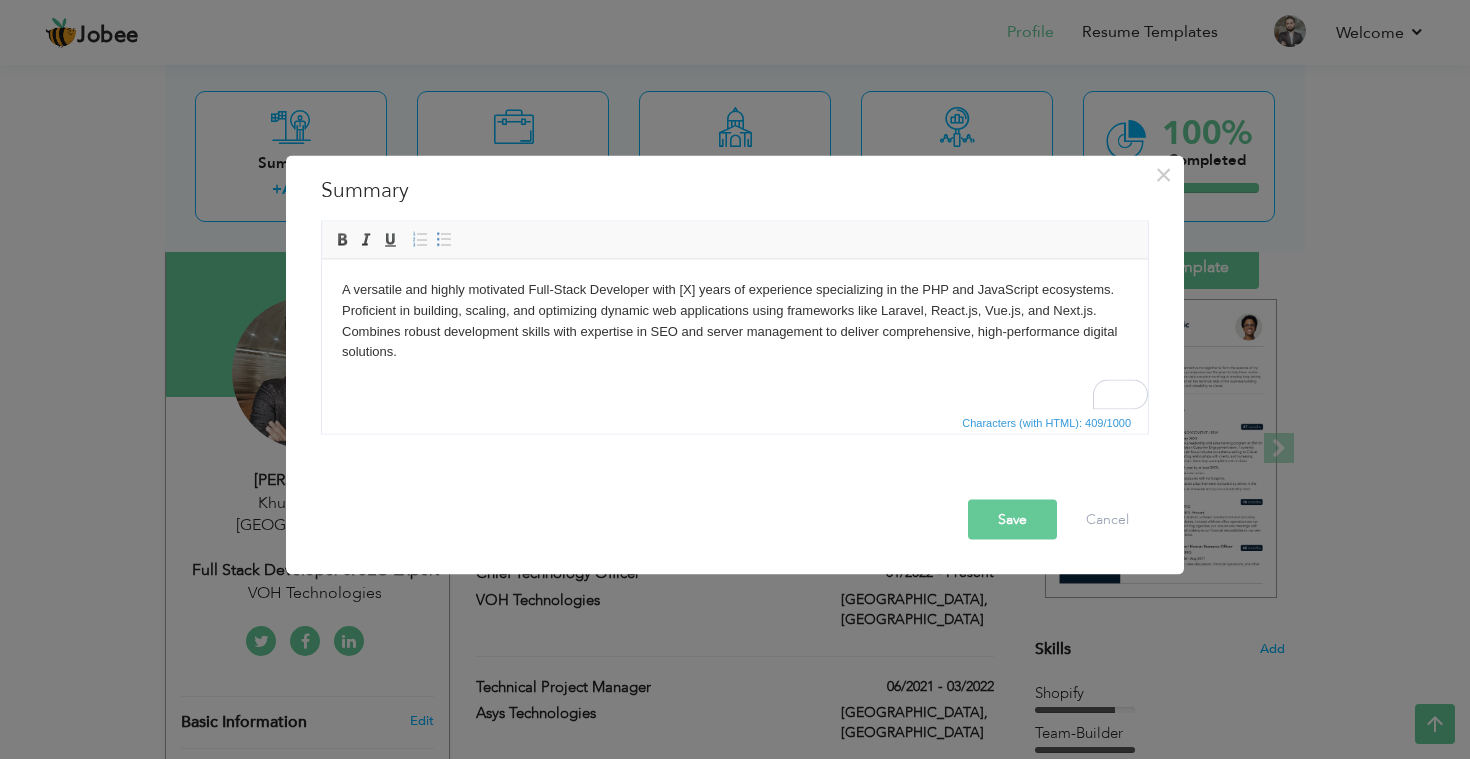 click on "A versatile and highly motivated Full-Stack Developer with [X] years of experience specializing in the PHP and JavaScript ecosystems. Proficient in building, scaling, and optimizing dynamic web applications using frameworks like Laravel, React.js, Vue.js, and Next.js. Combines robust development skills with expertise in SEO and server management to deliver comprehensive, high-performance digital solutions." at bounding box center (735, 320) 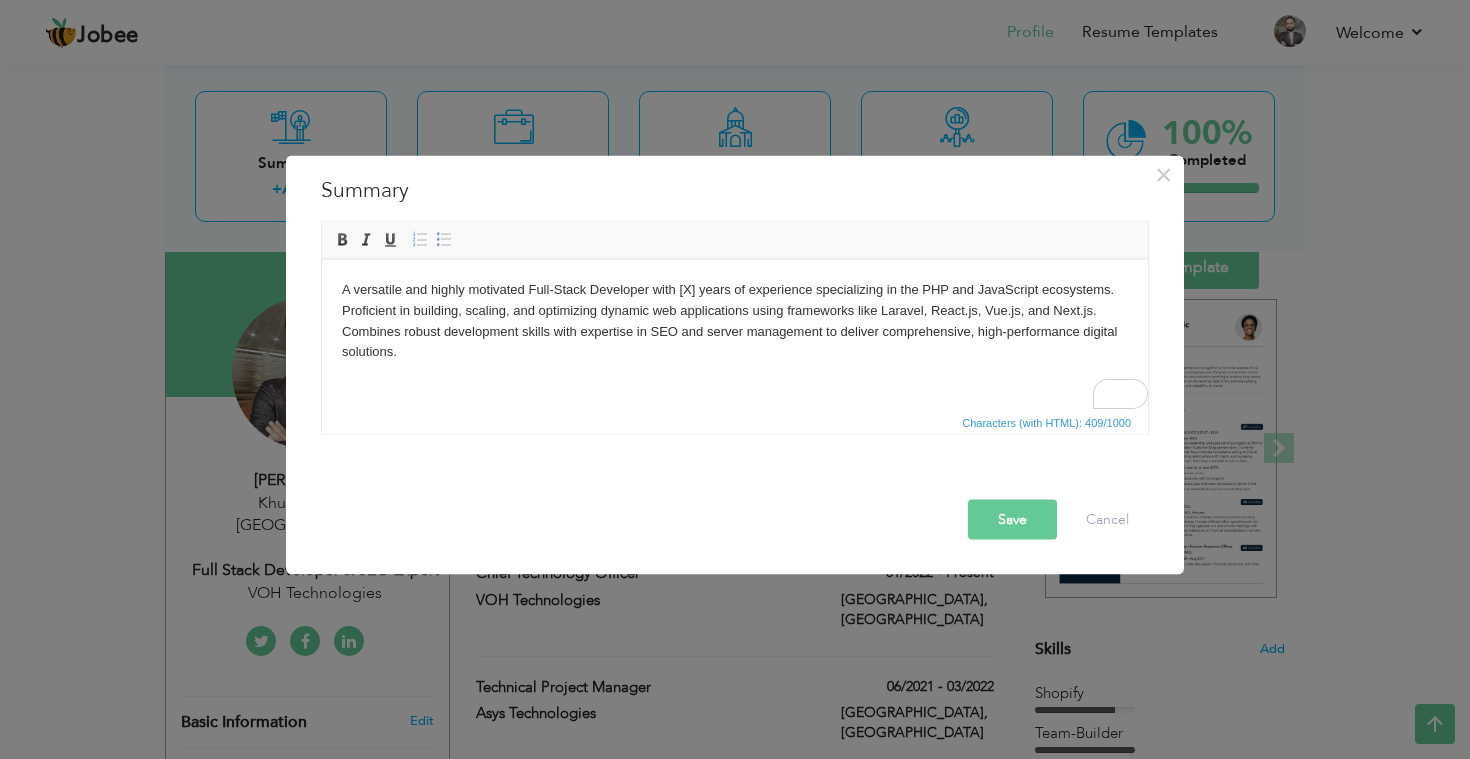 type 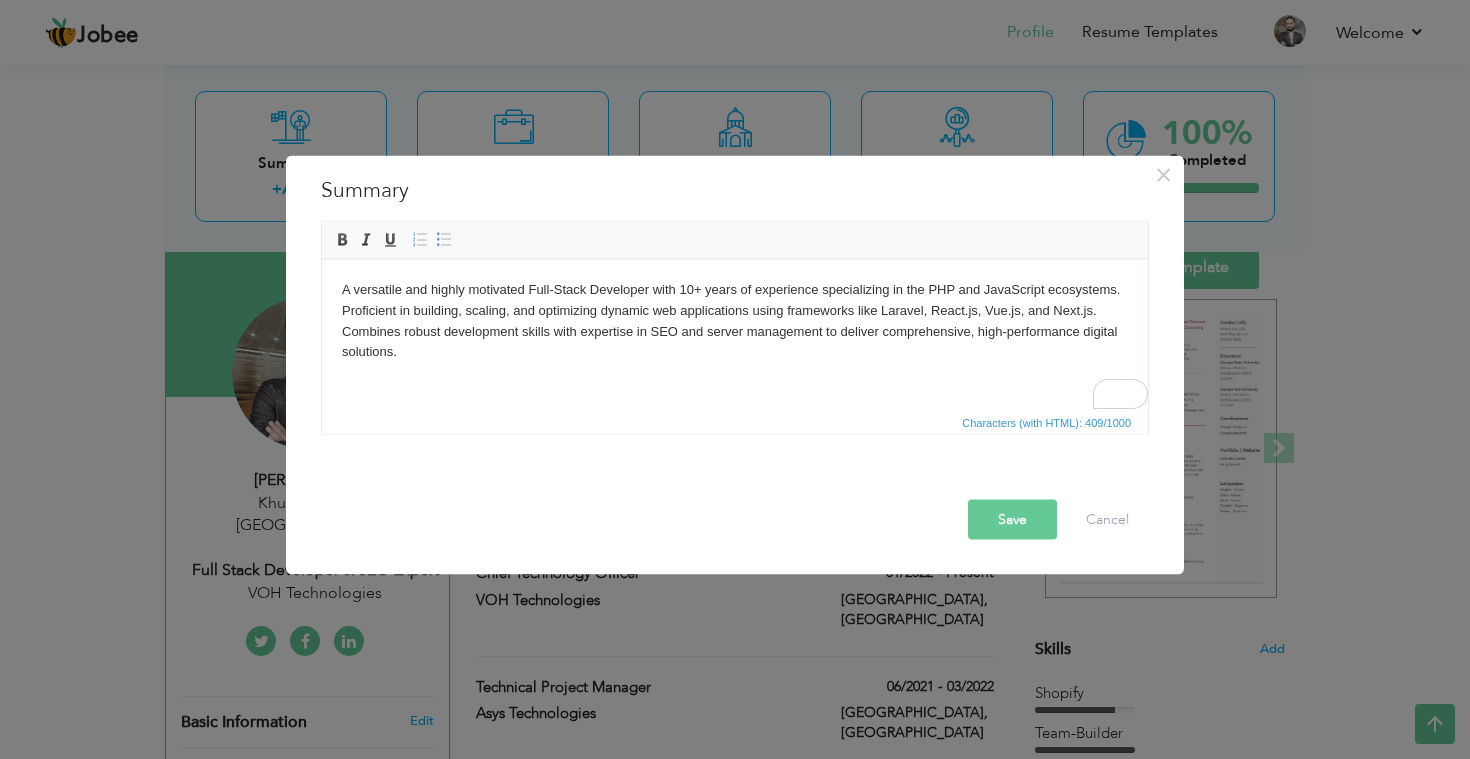 click on "Save" at bounding box center [1012, 519] 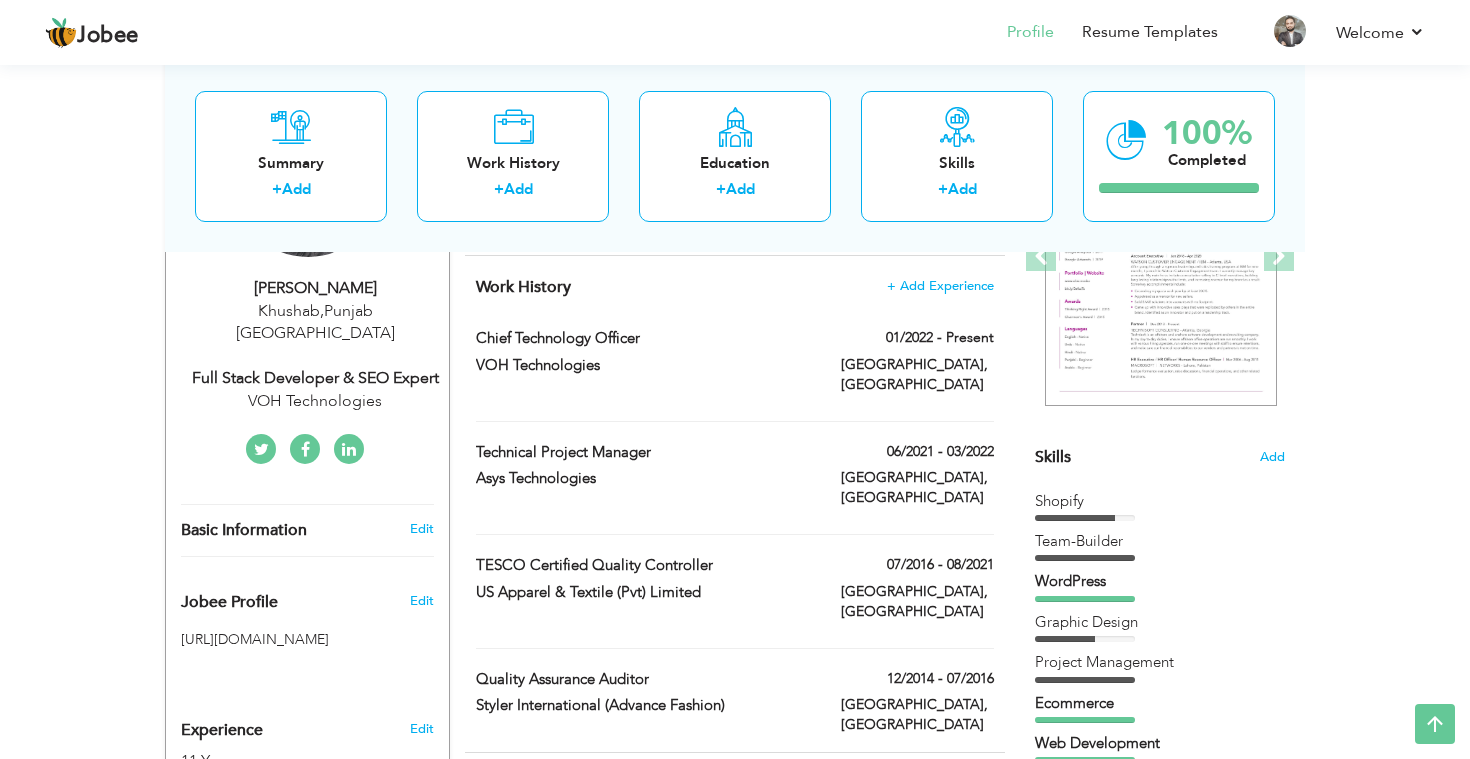 scroll, scrollTop: 344, scrollLeft: 0, axis: vertical 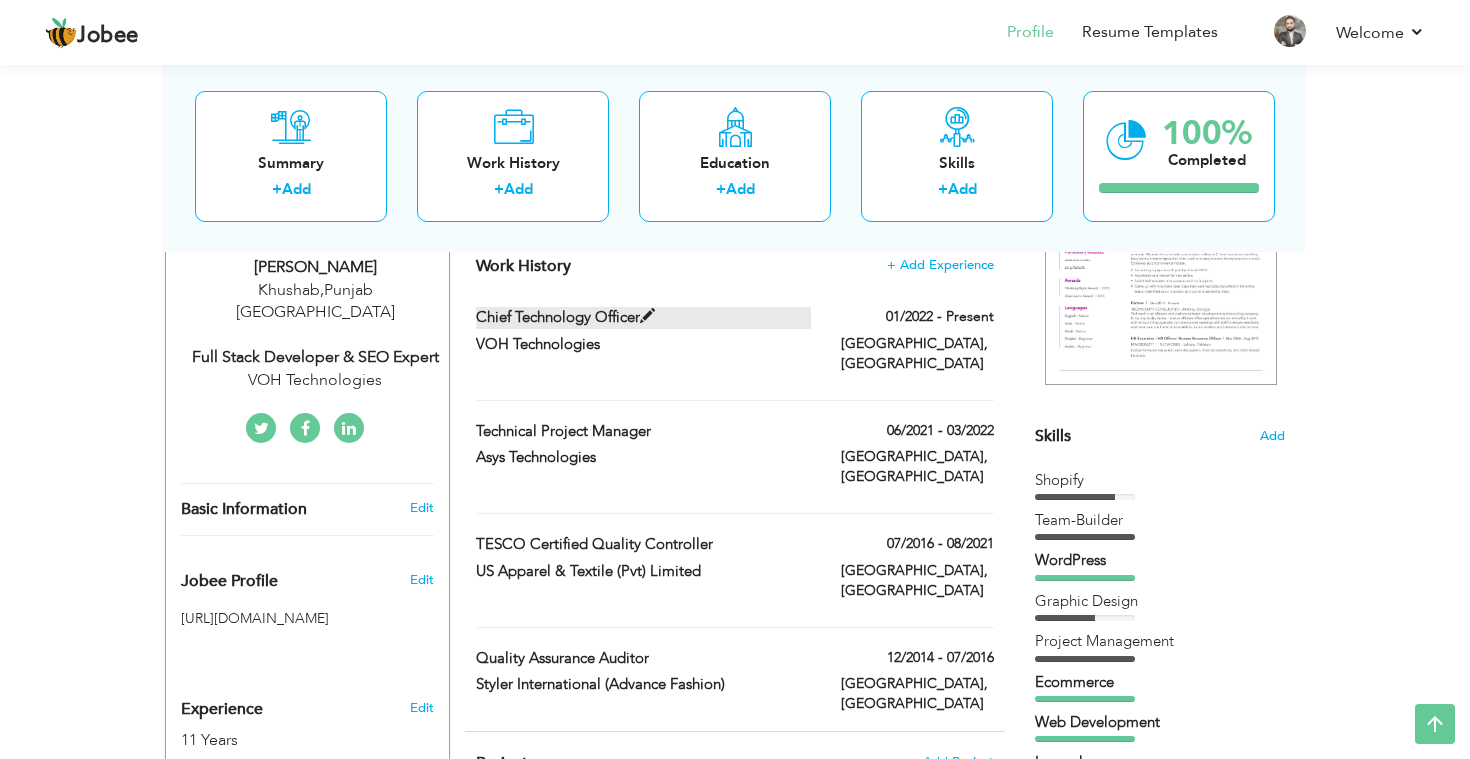 click at bounding box center [647, 316] 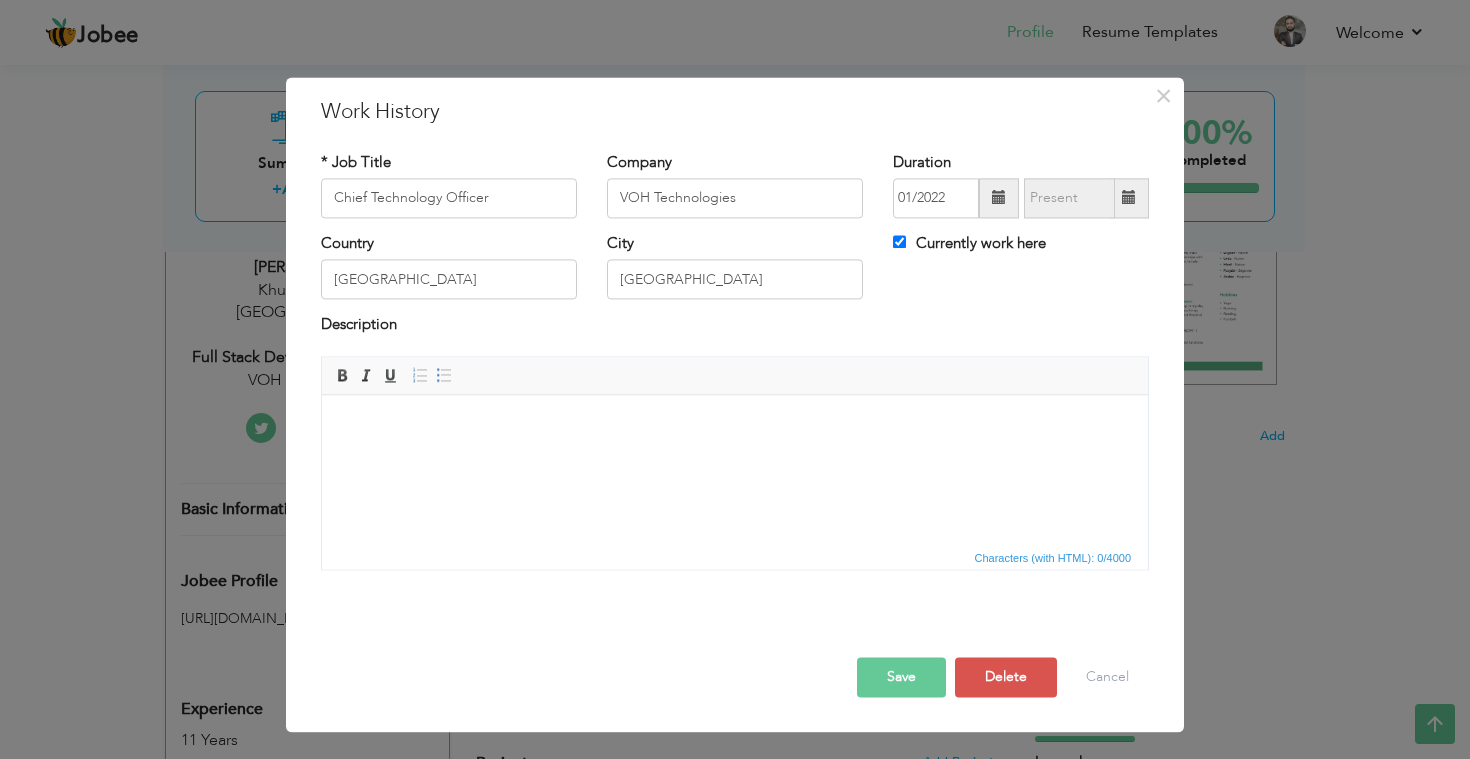 click at bounding box center [735, 425] 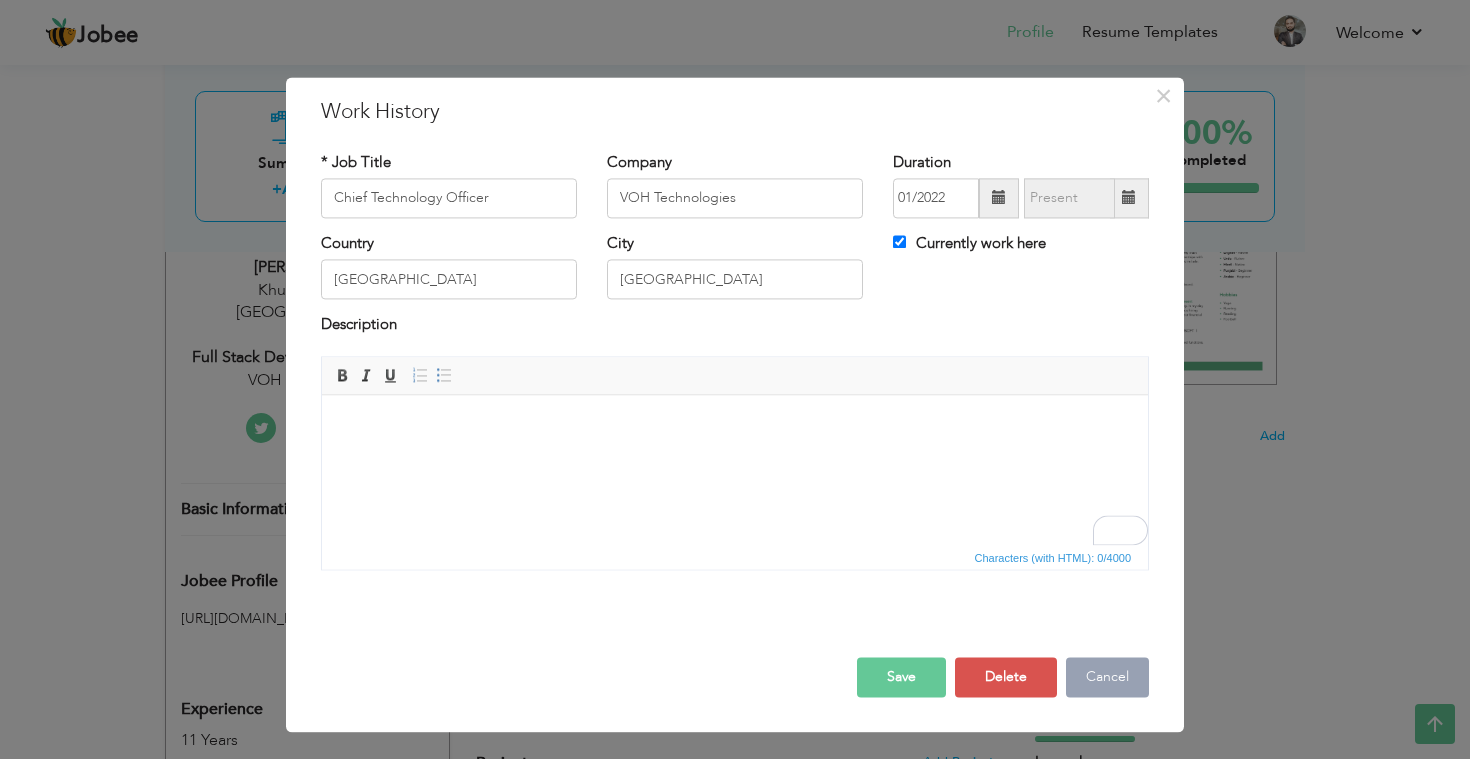 click on "Cancel" at bounding box center (1107, 677) 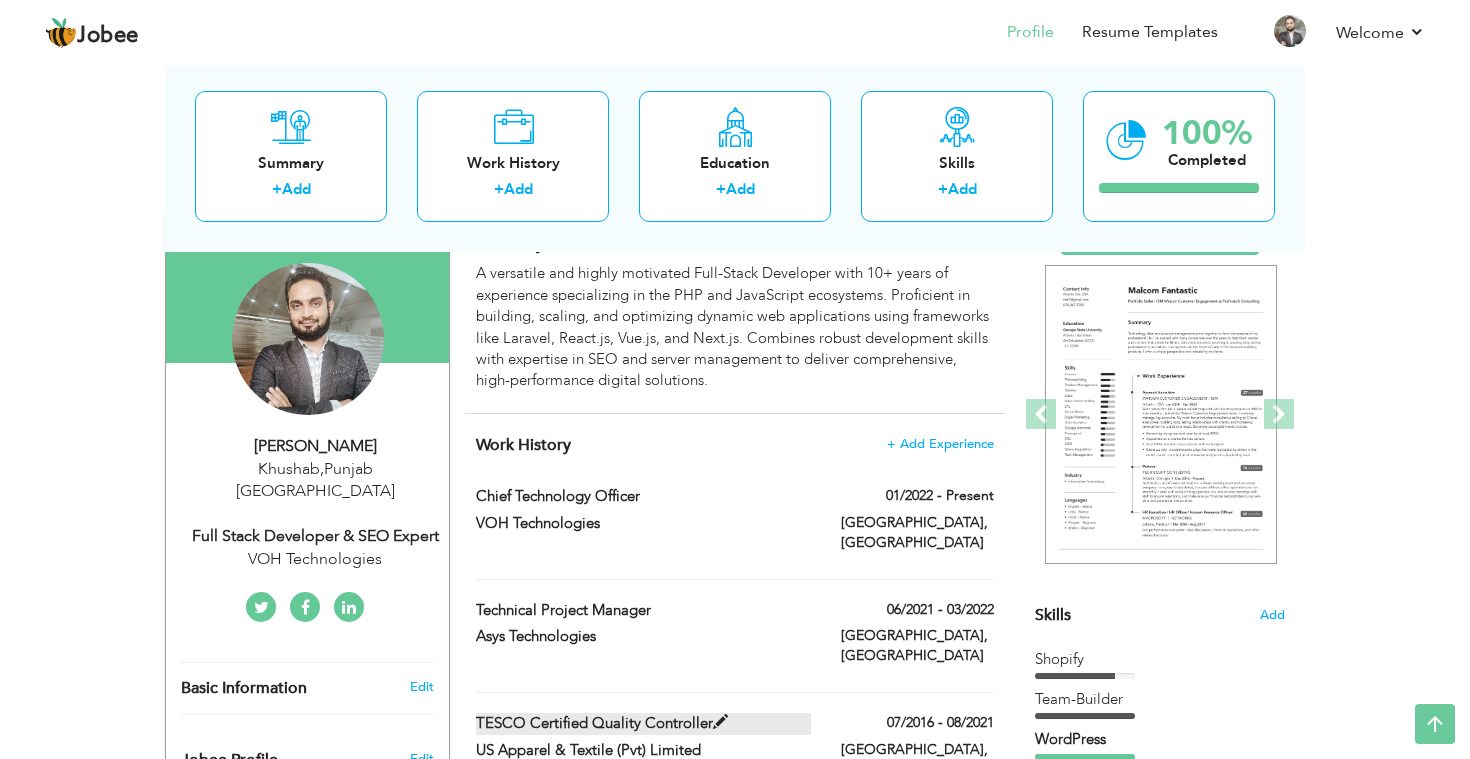 scroll, scrollTop: 0, scrollLeft: 0, axis: both 